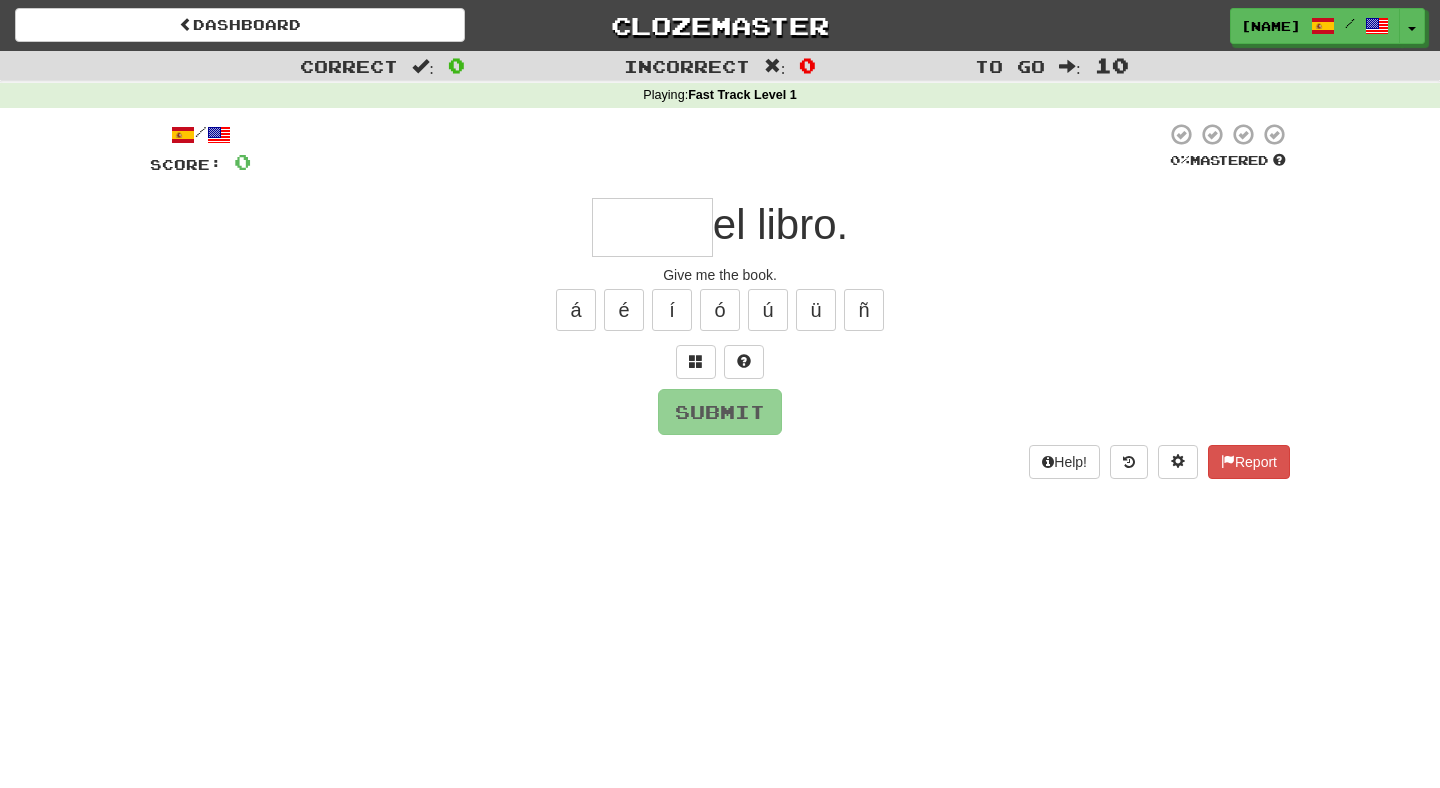 scroll, scrollTop: 0, scrollLeft: 0, axis: both 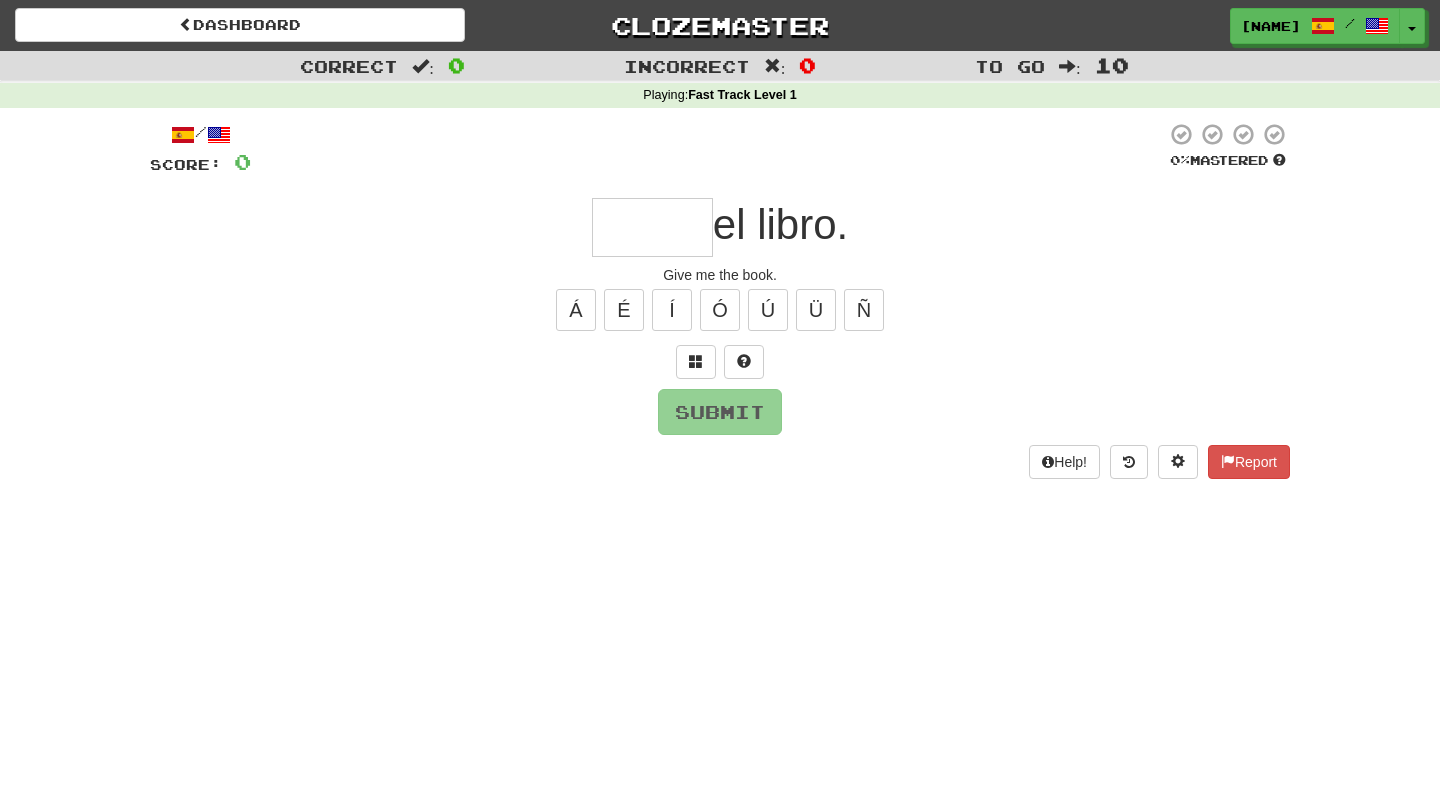 type on "*" 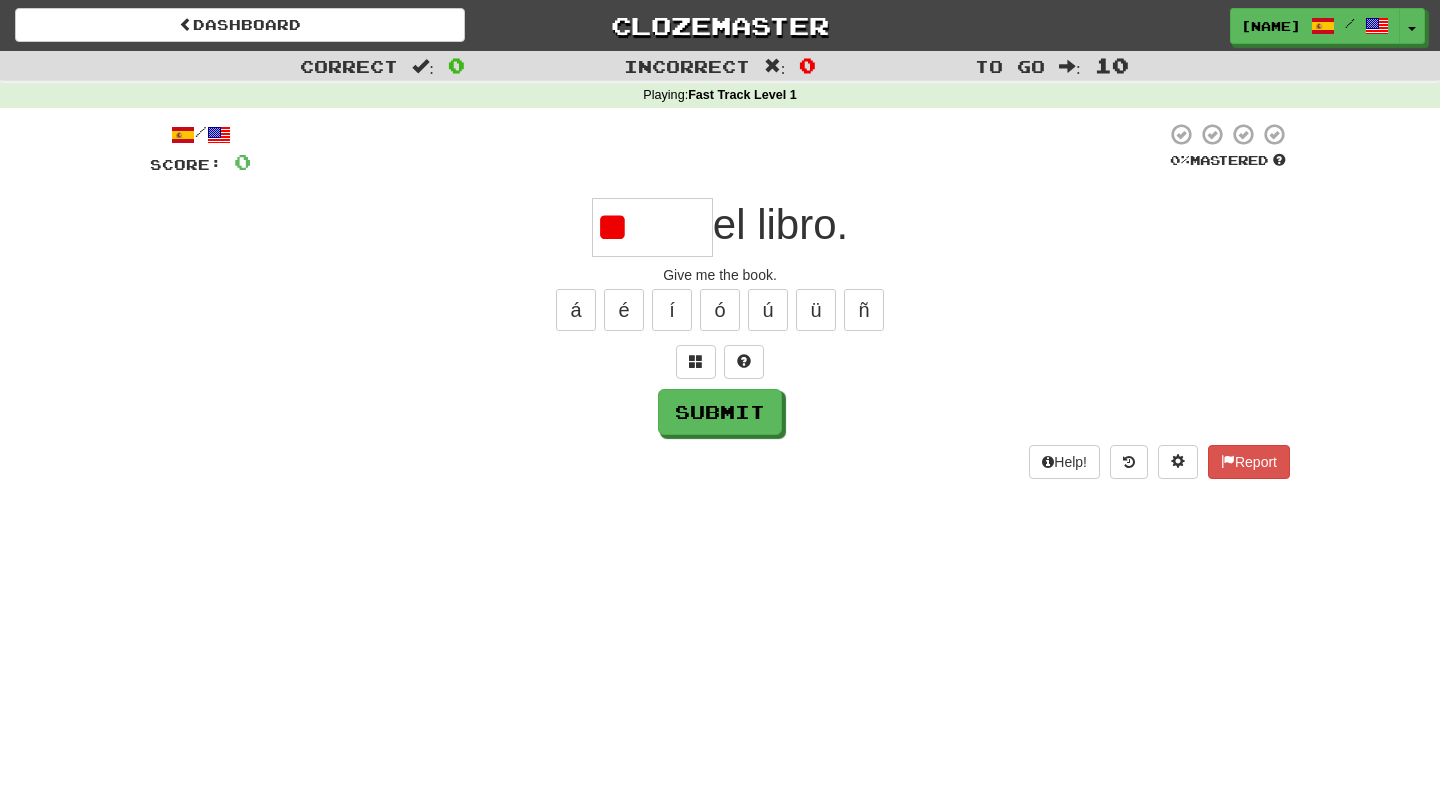 type on "*" 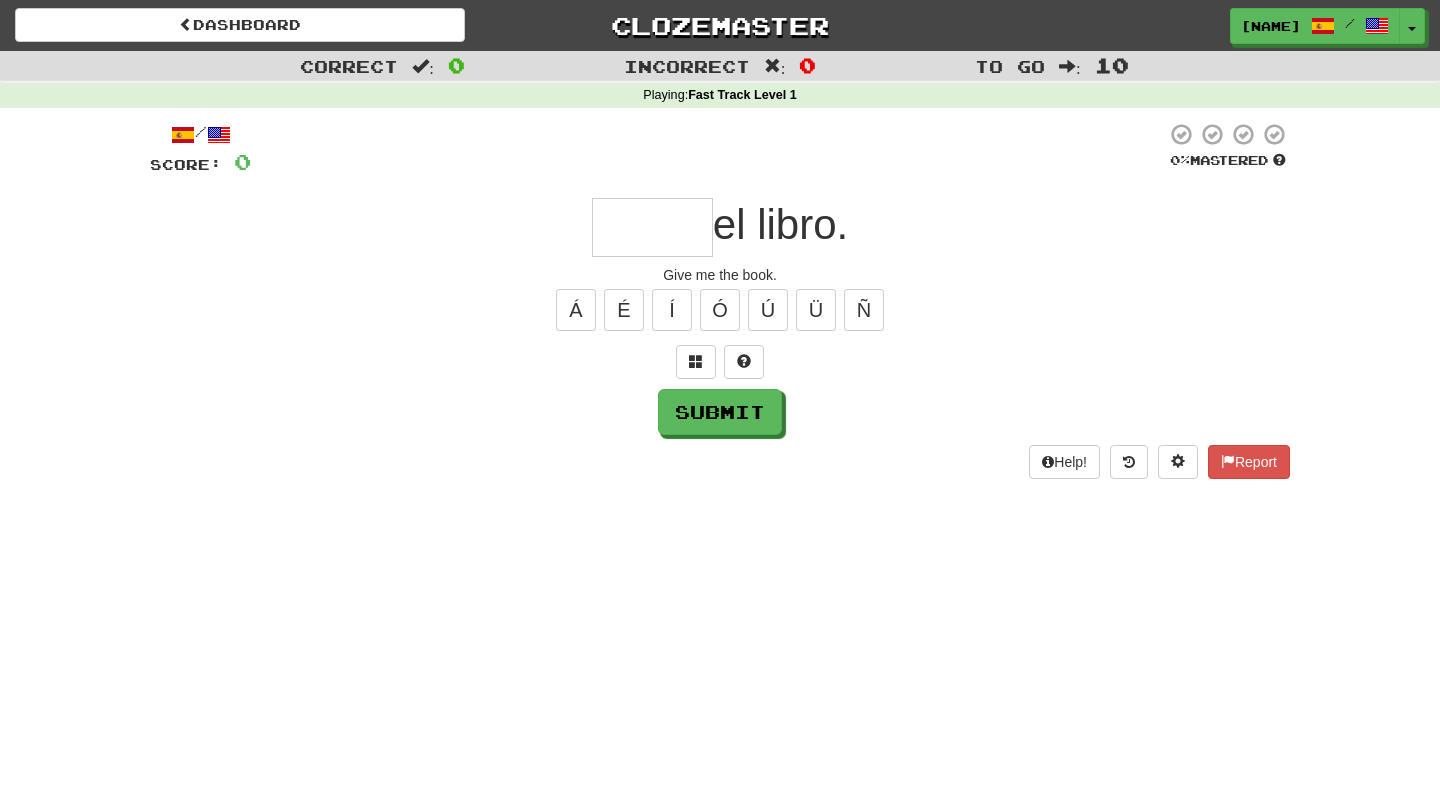 type on "*" 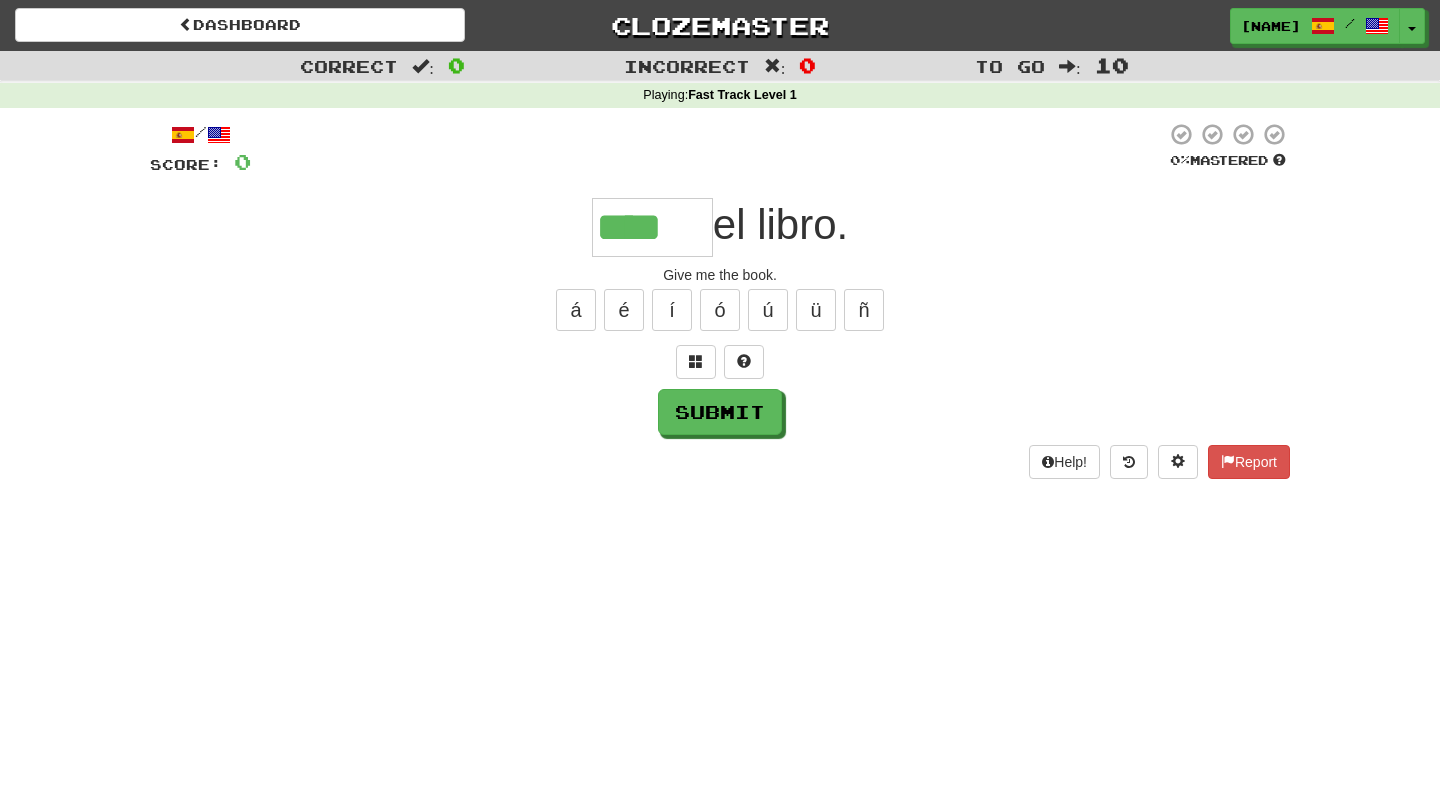 type on "****" 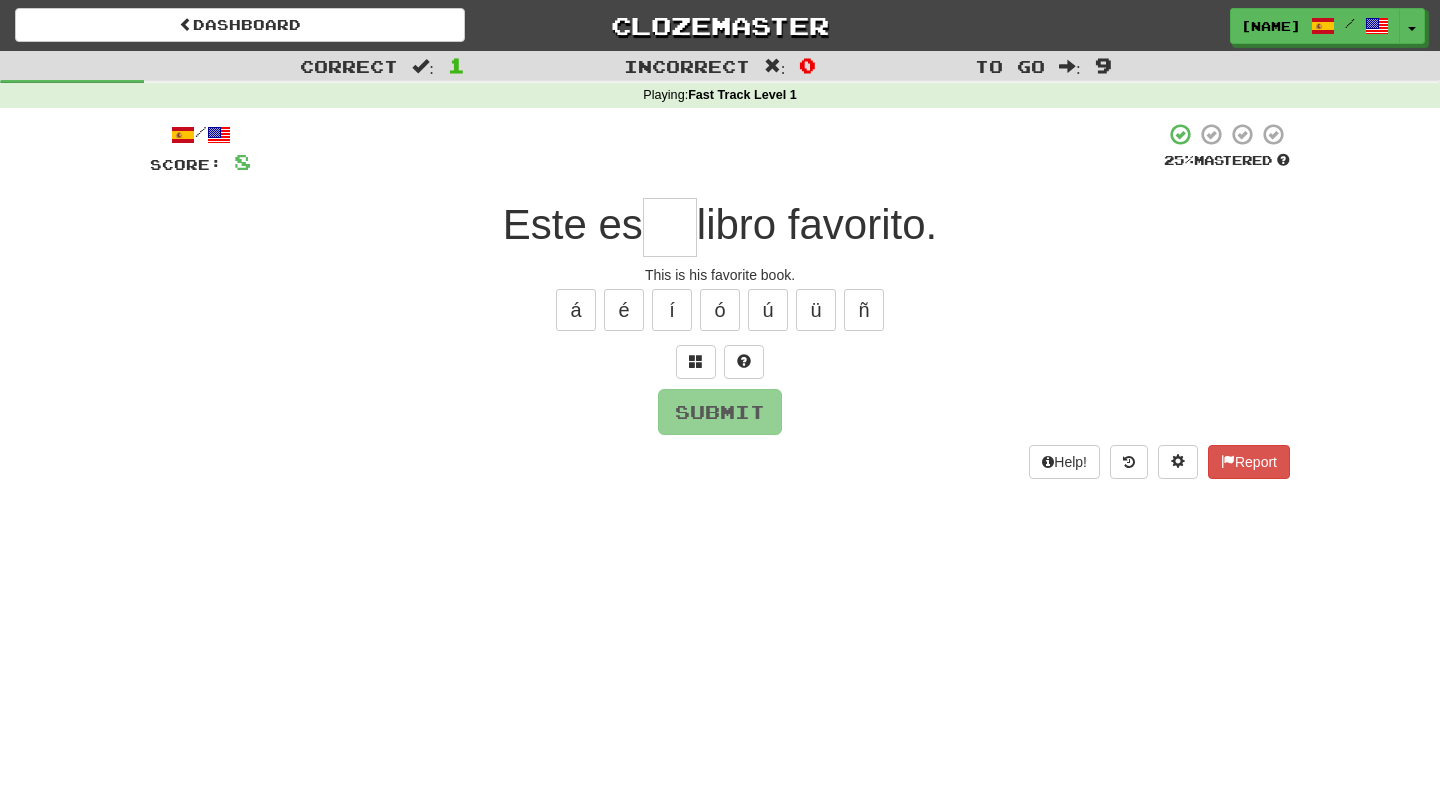 type on "*" 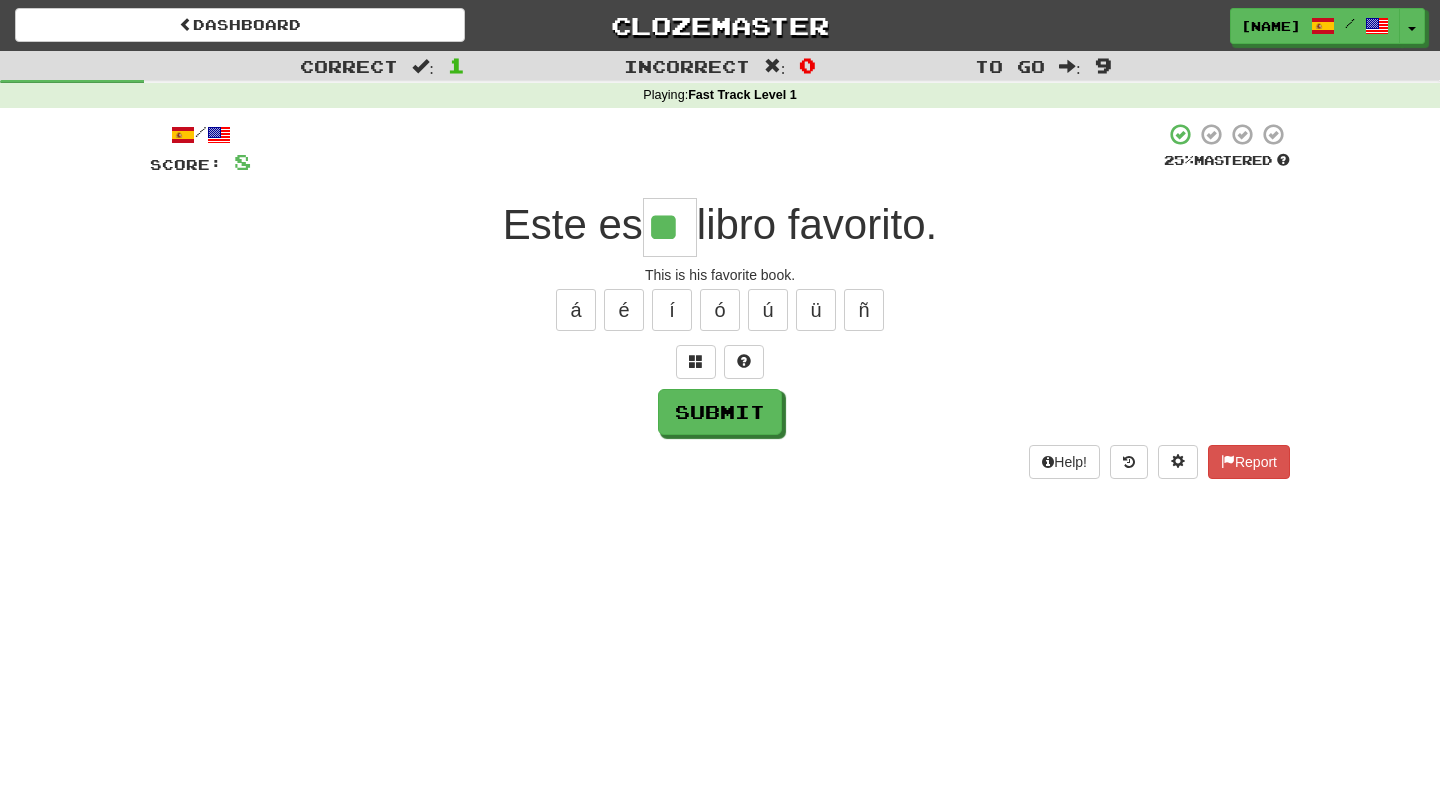type on "**" 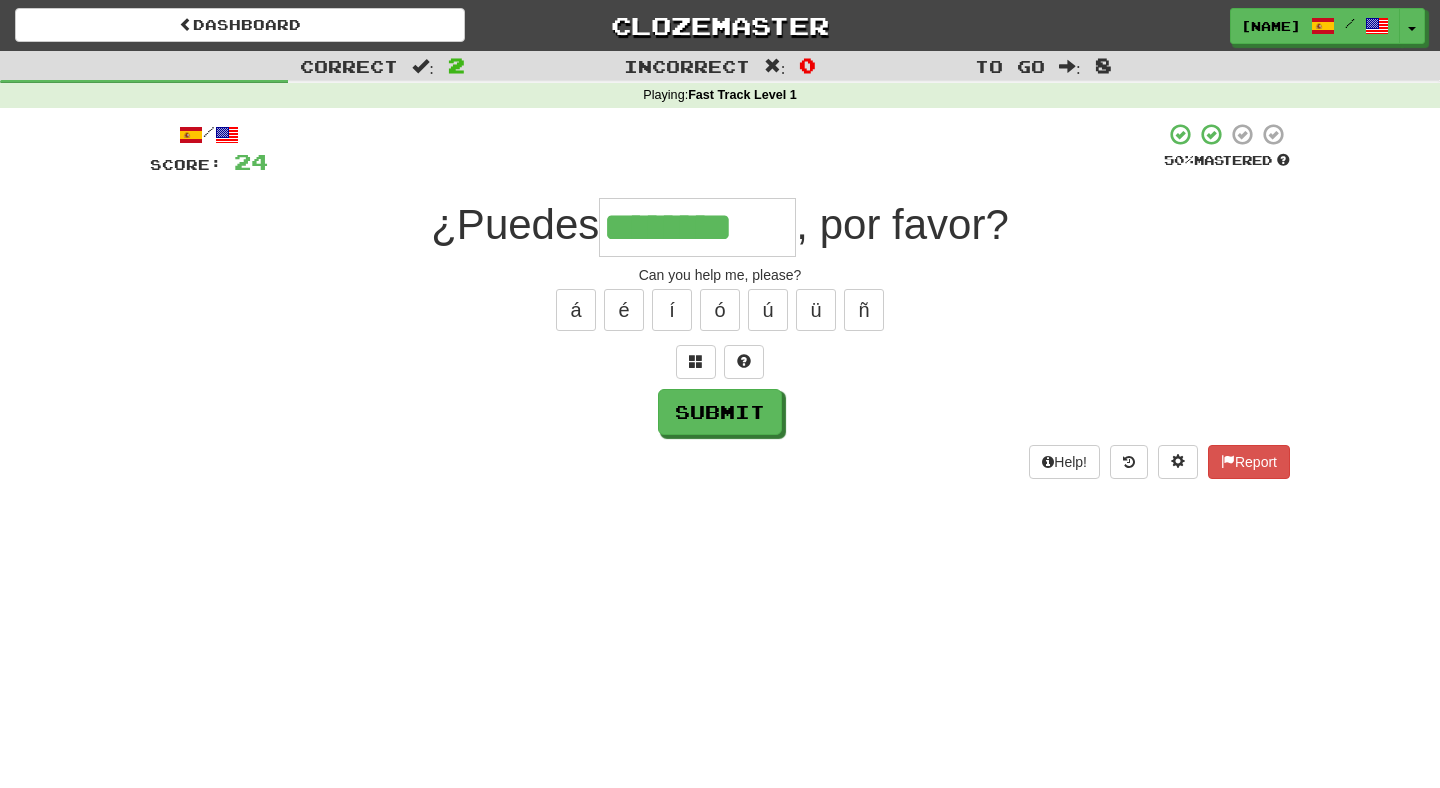 type on "********" 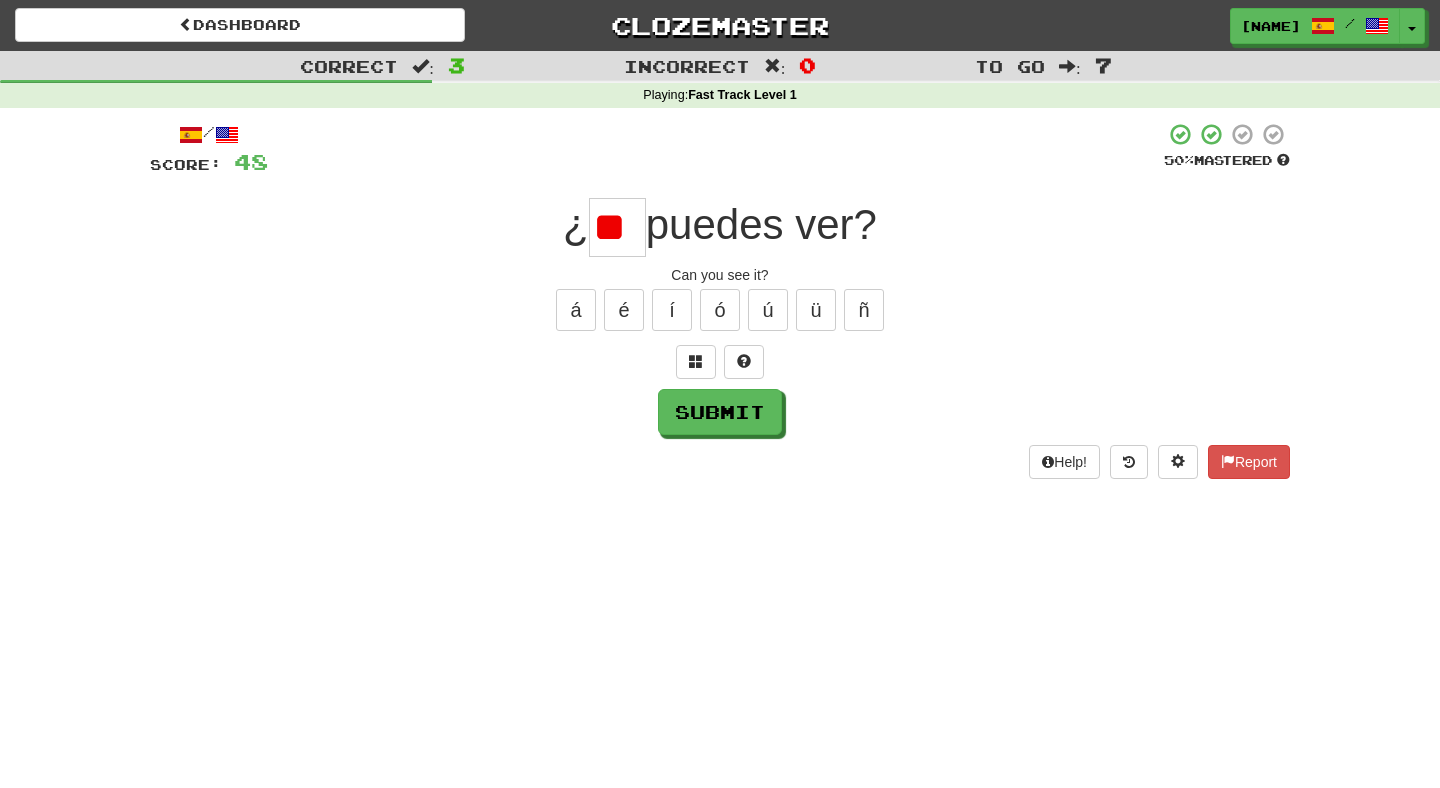 type on "*" 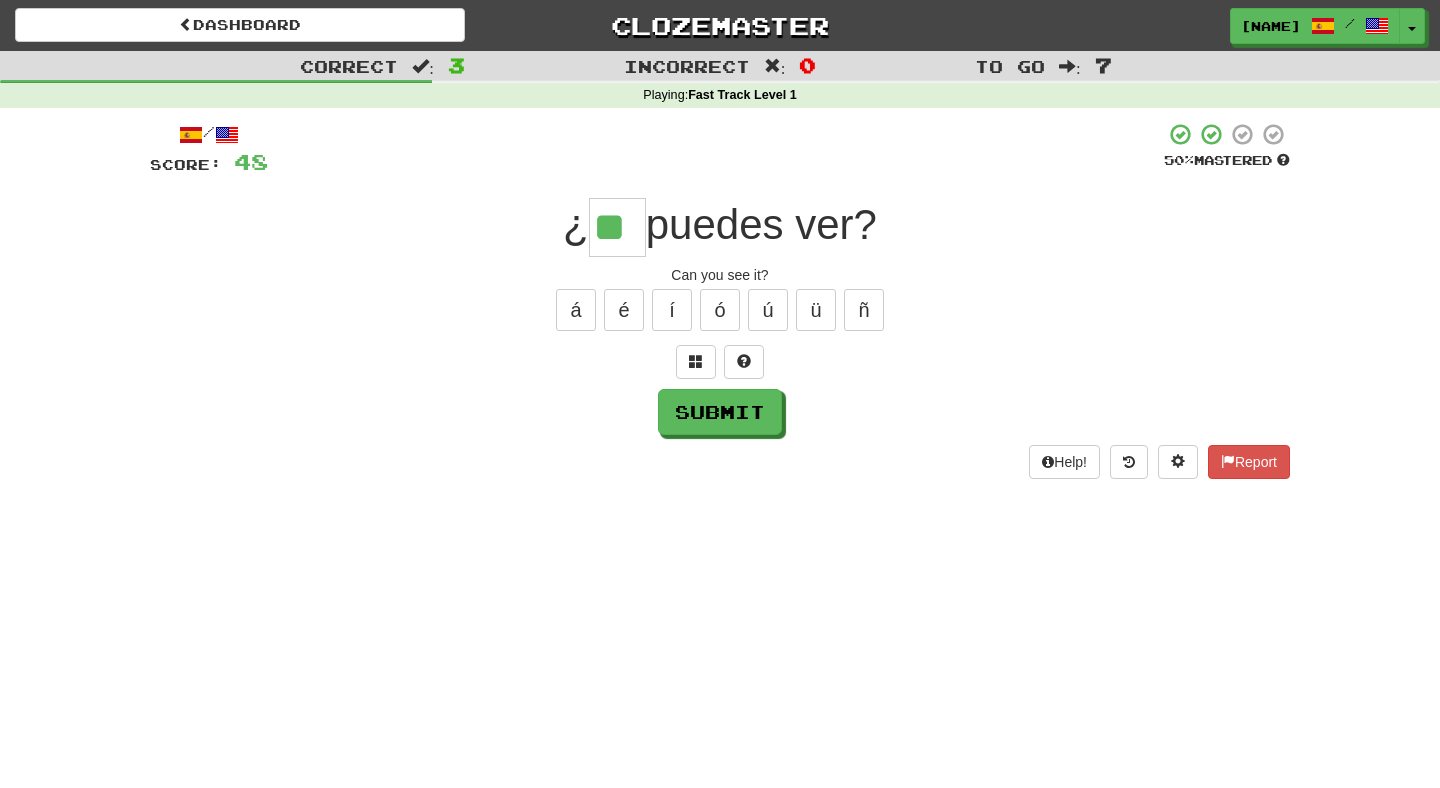 type on "**" 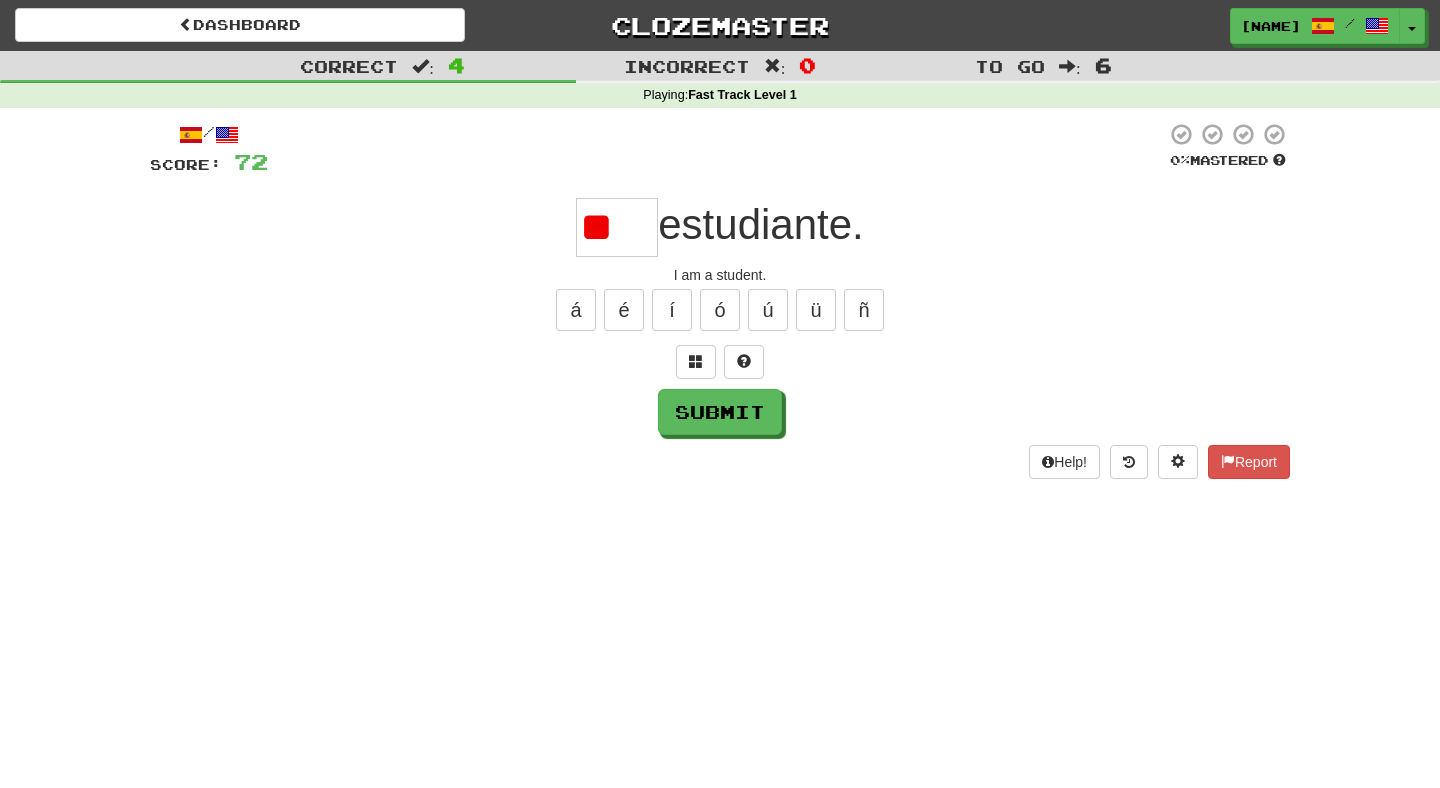 type on "*" 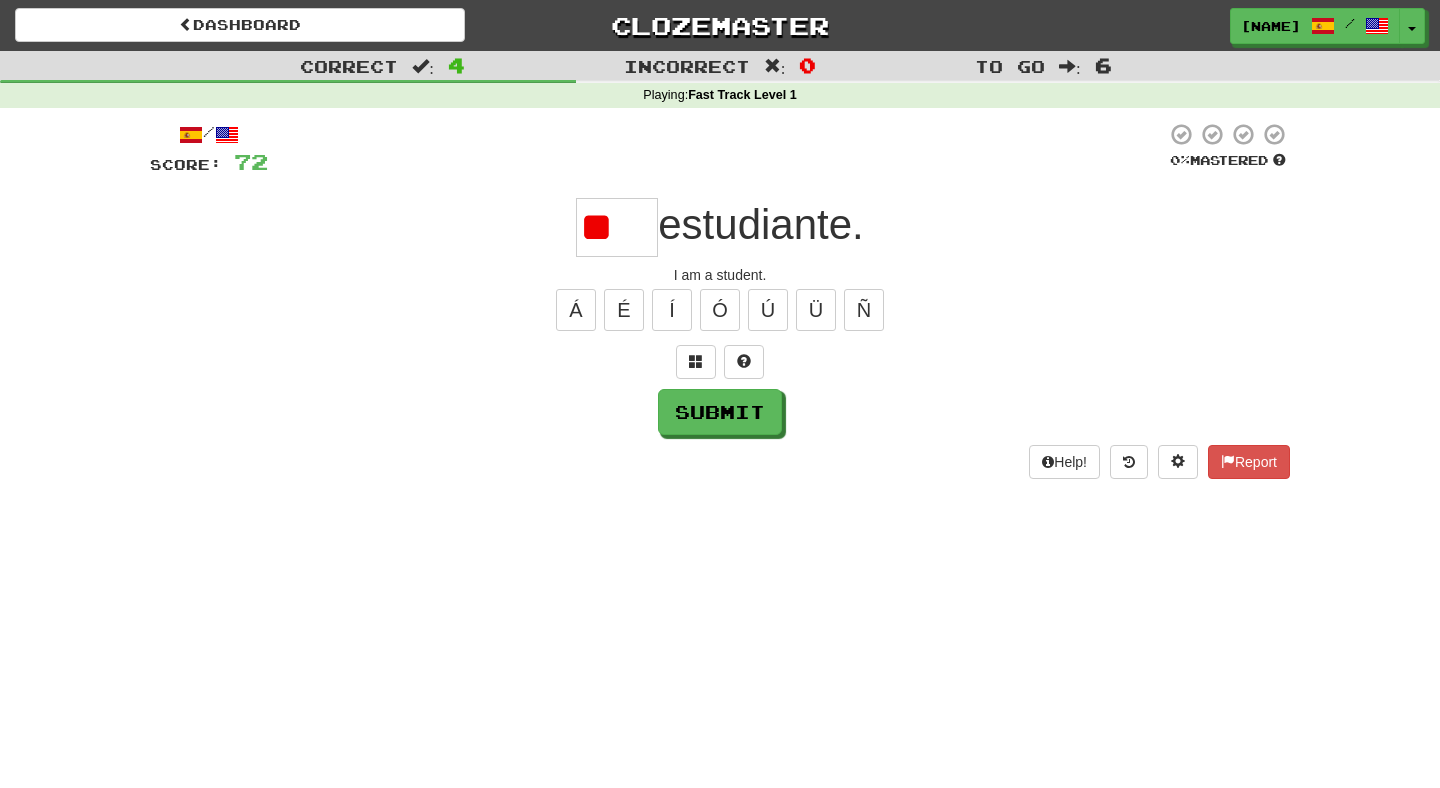 type on "*" 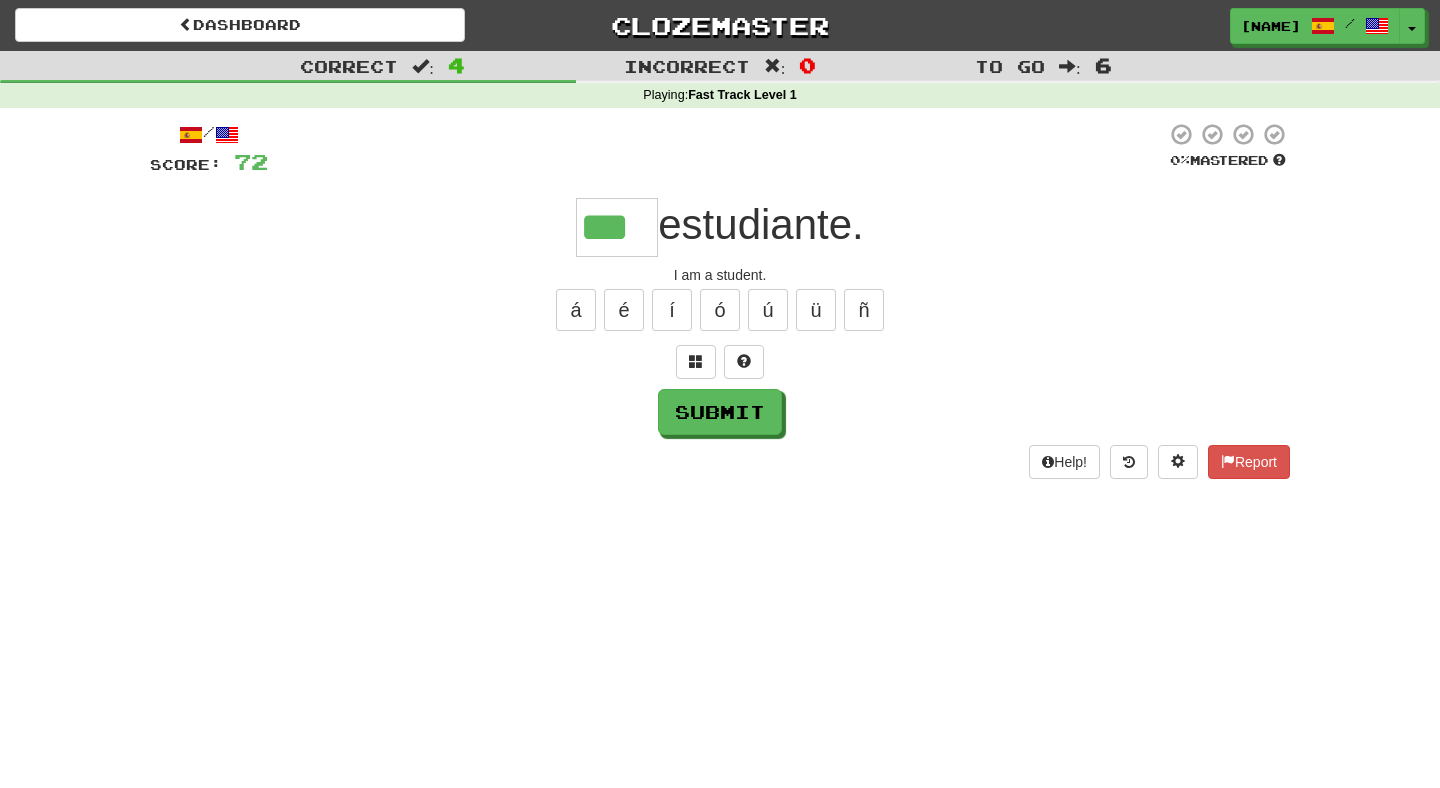 type on "***" 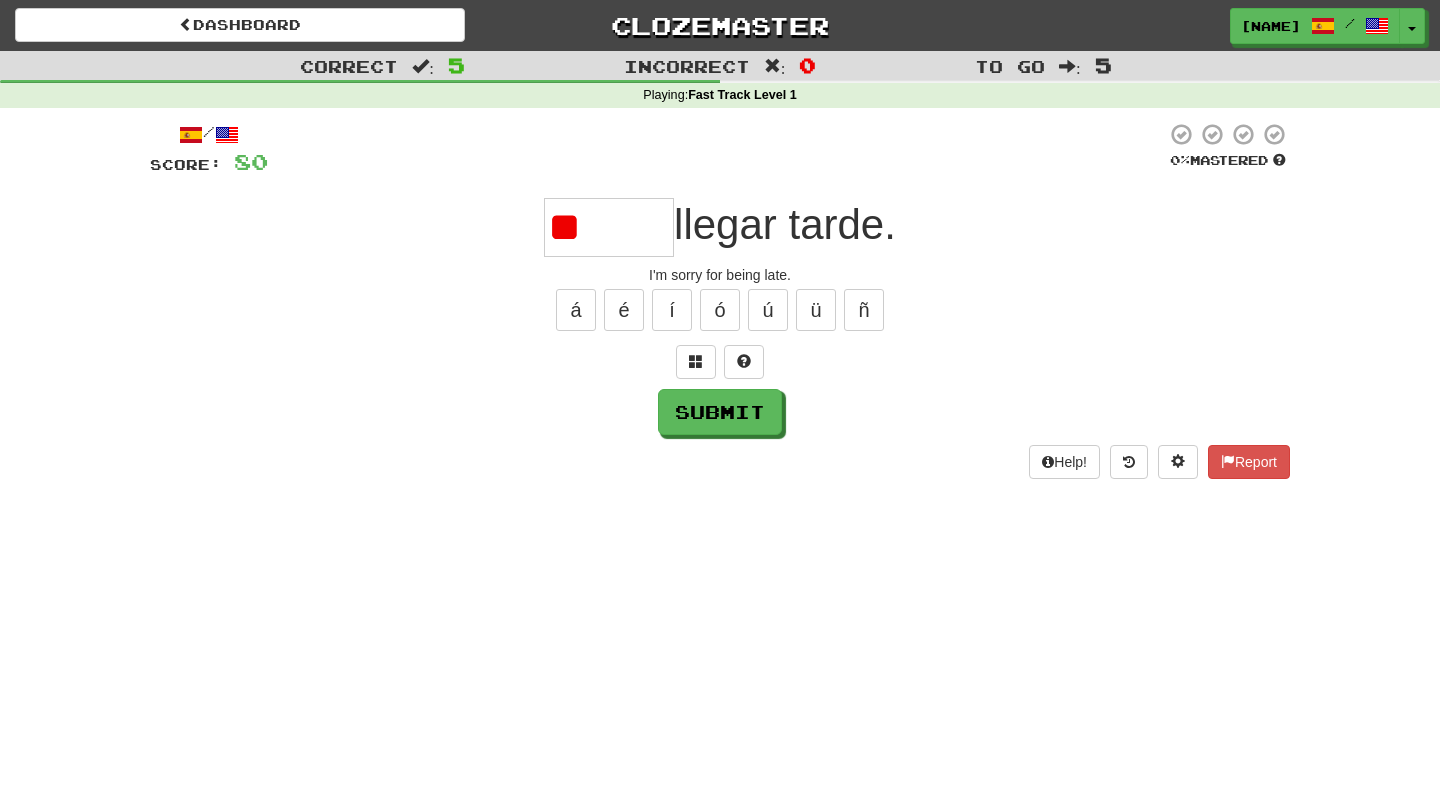 type on "*" 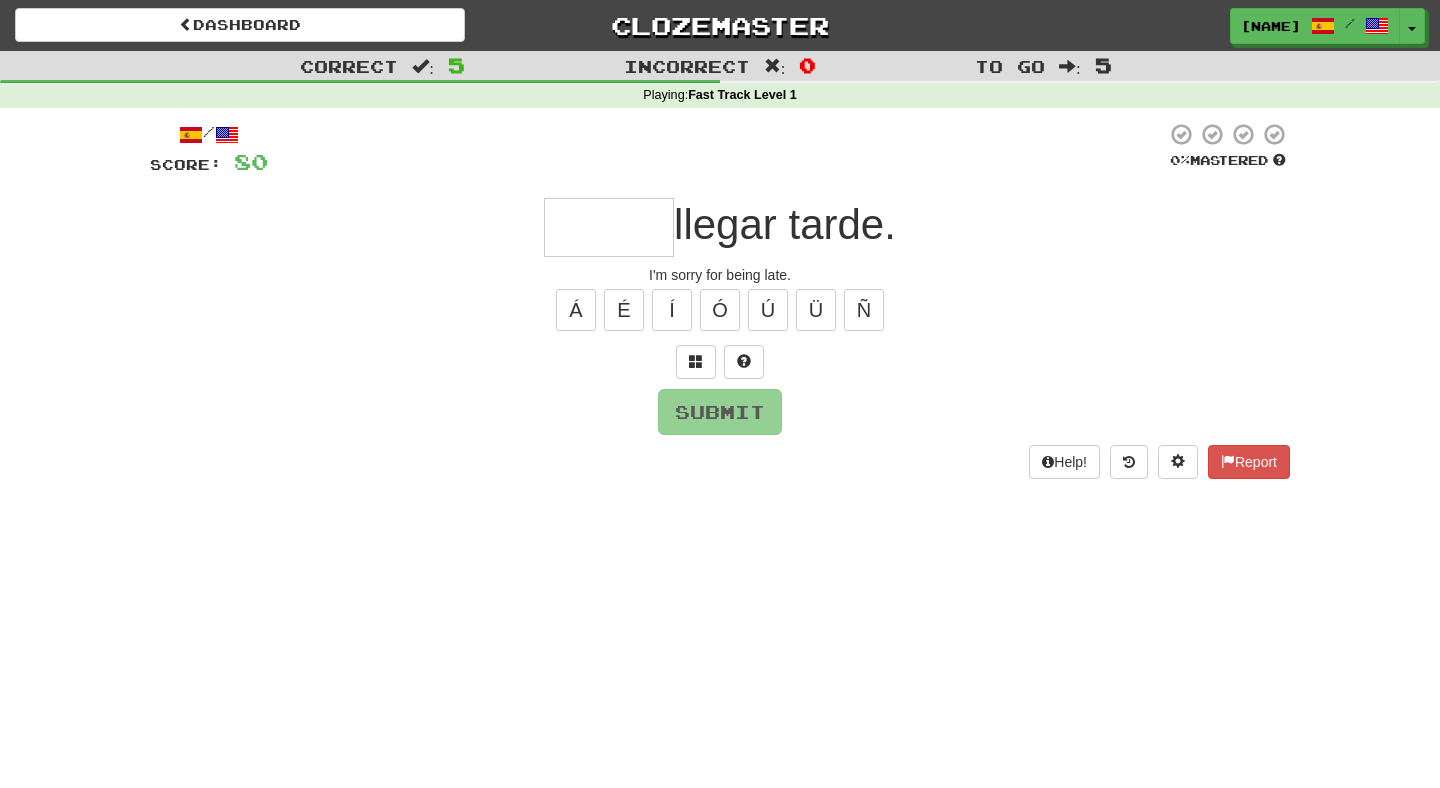 type on "*" 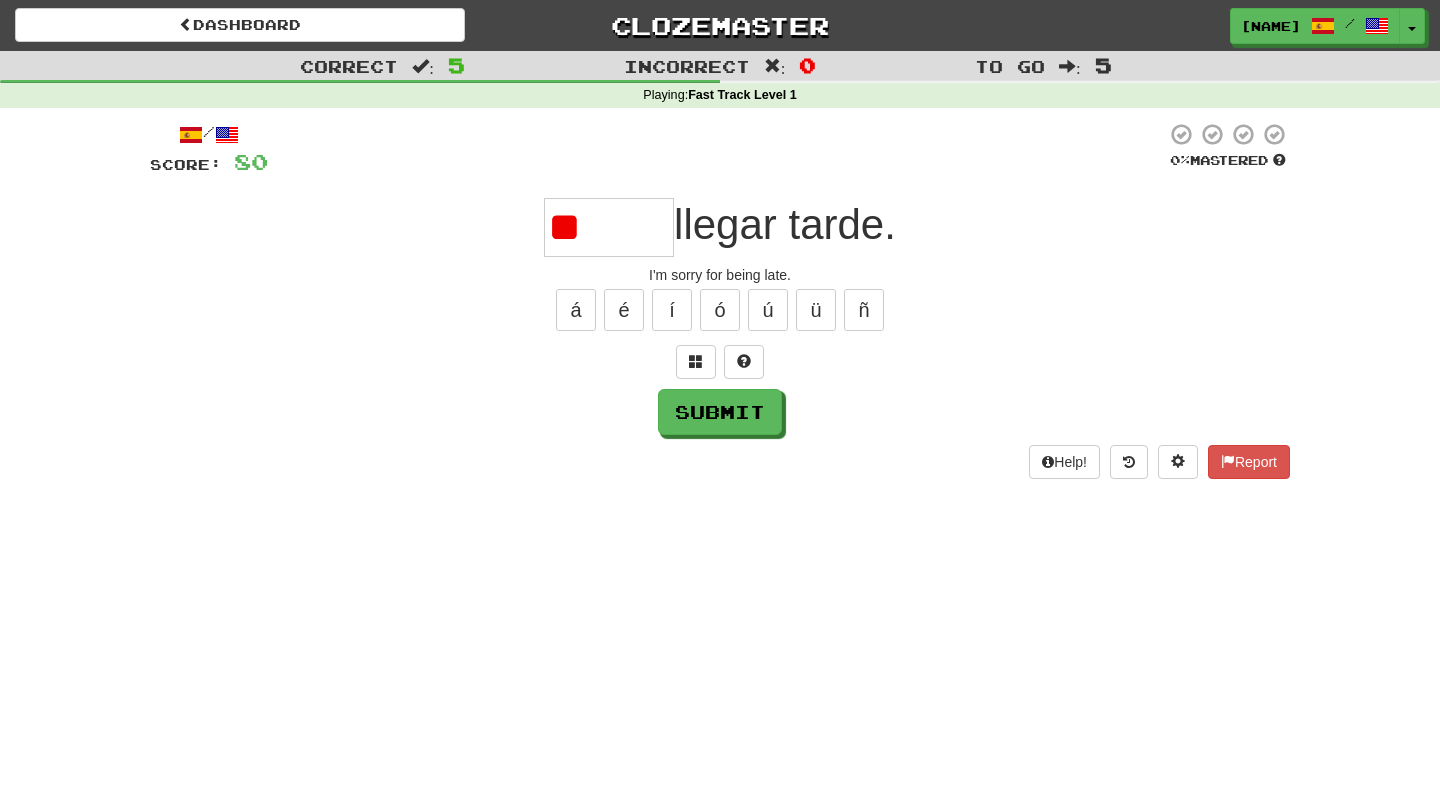 type on "*" 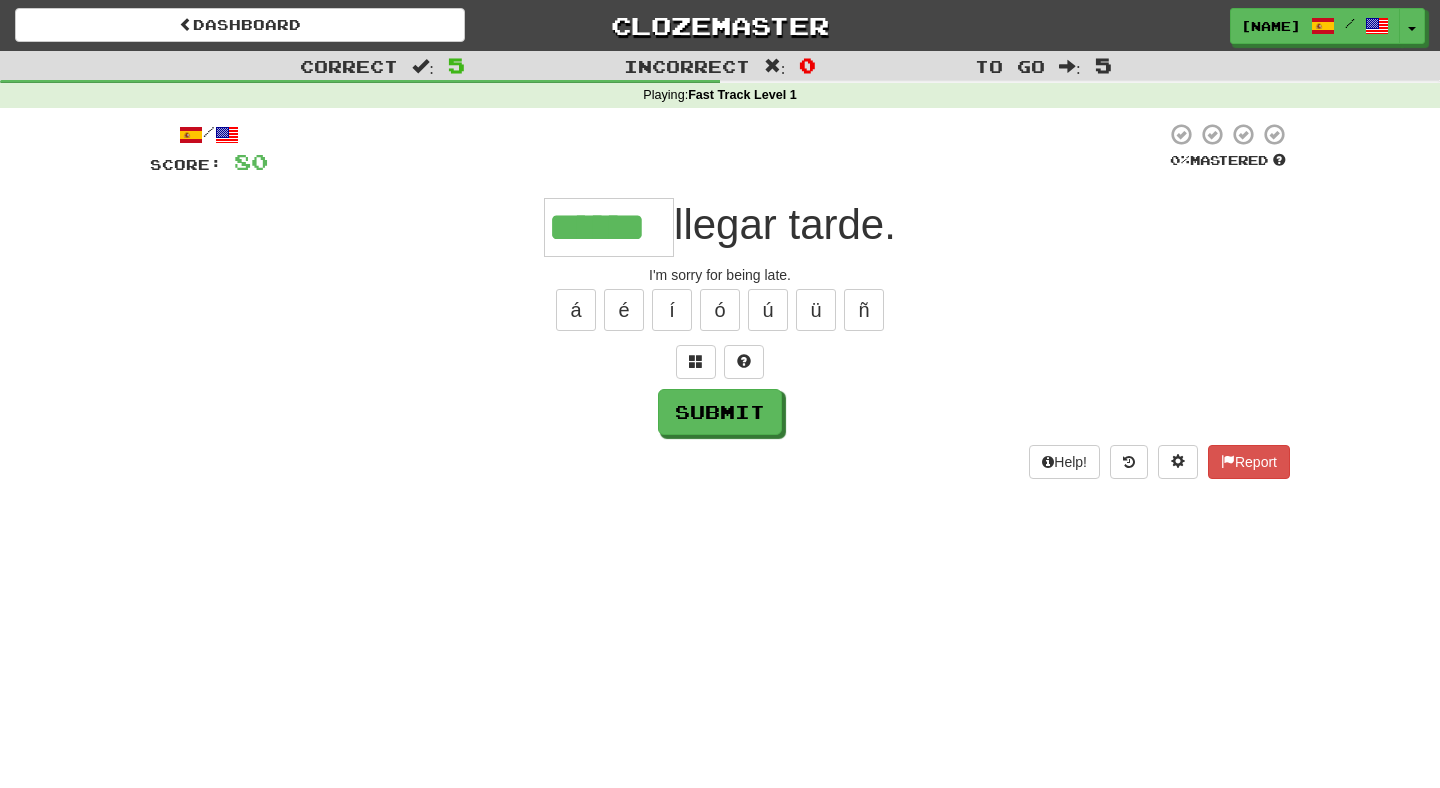 type on "******" 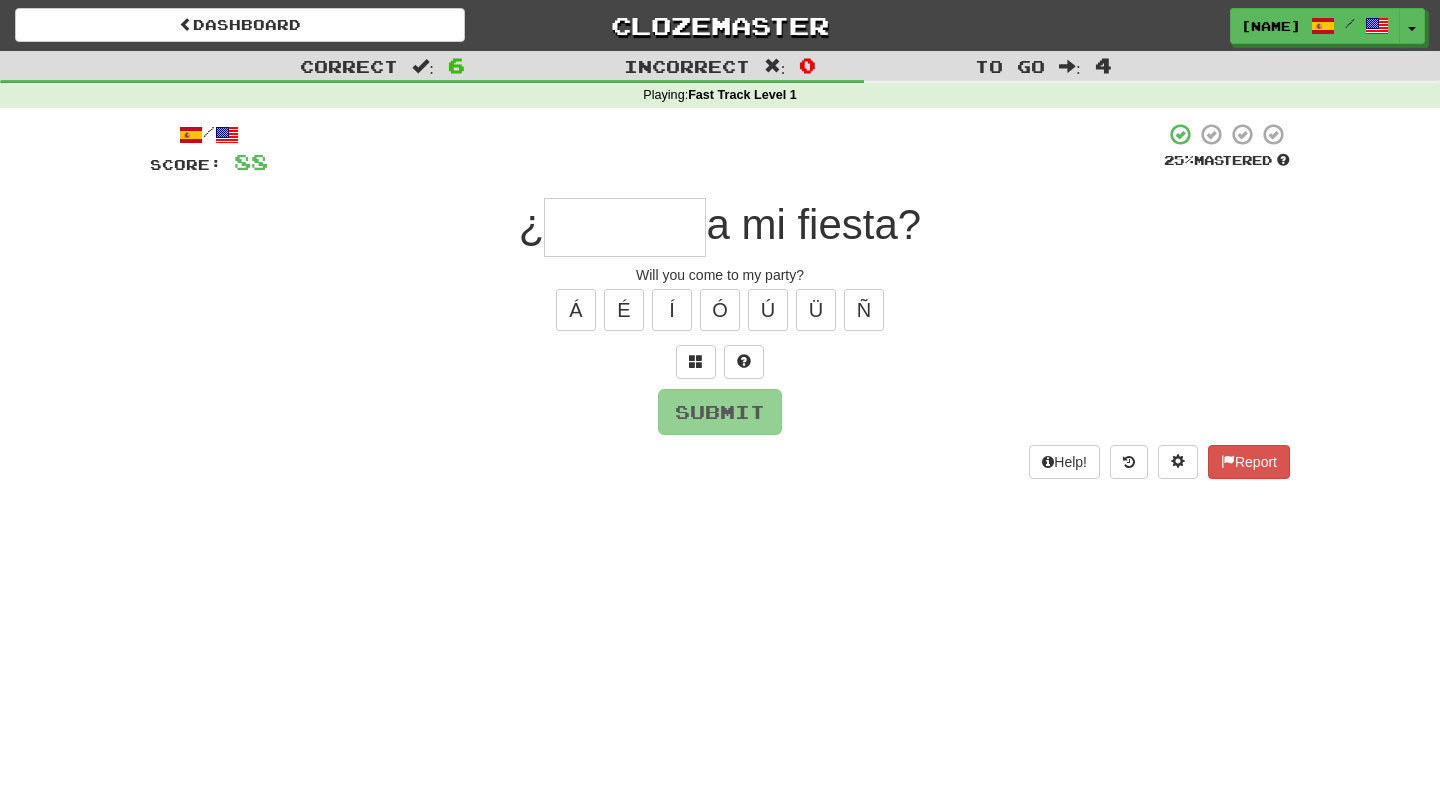type on "*" 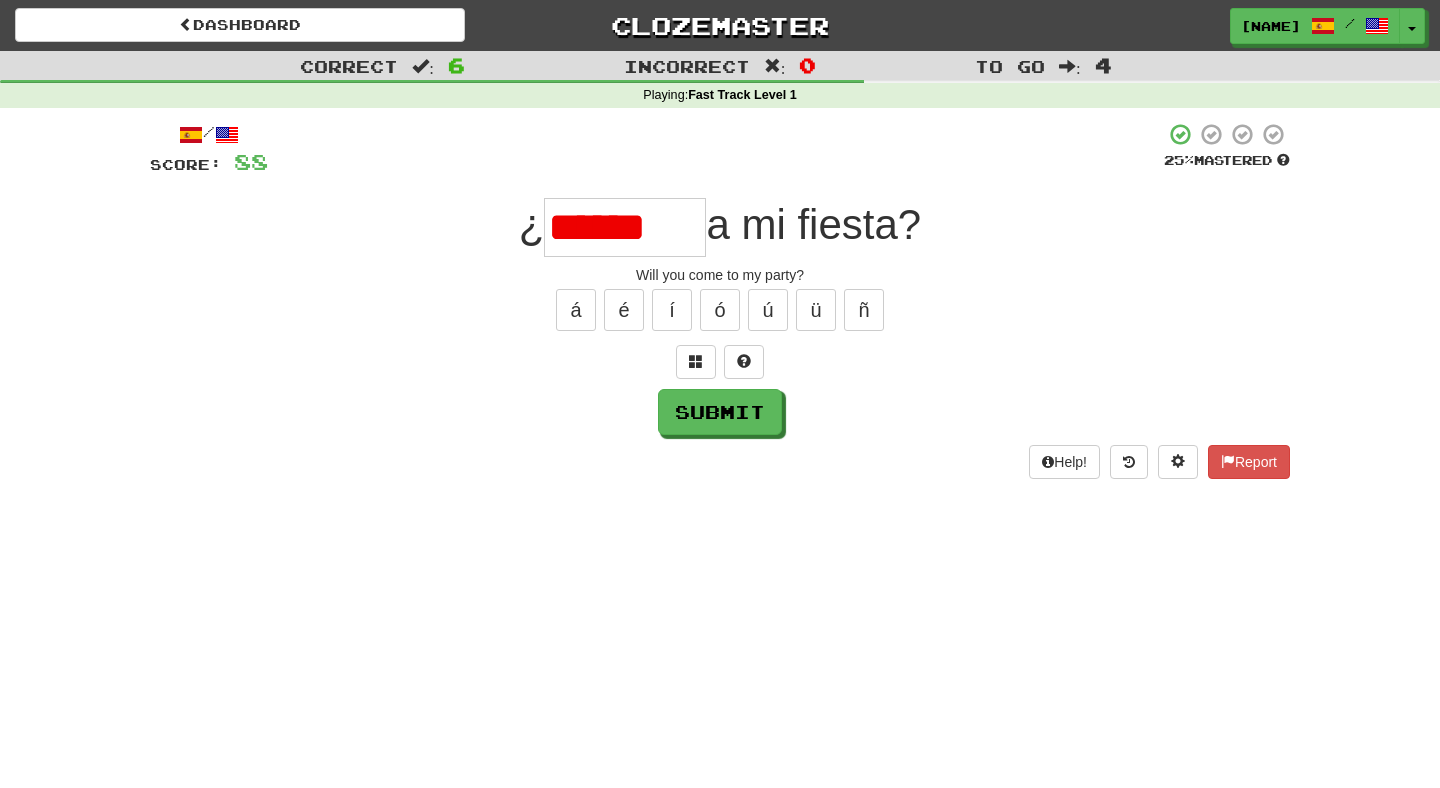 scroll, scrollTop: 0, scrollLeft: 0, axis: both 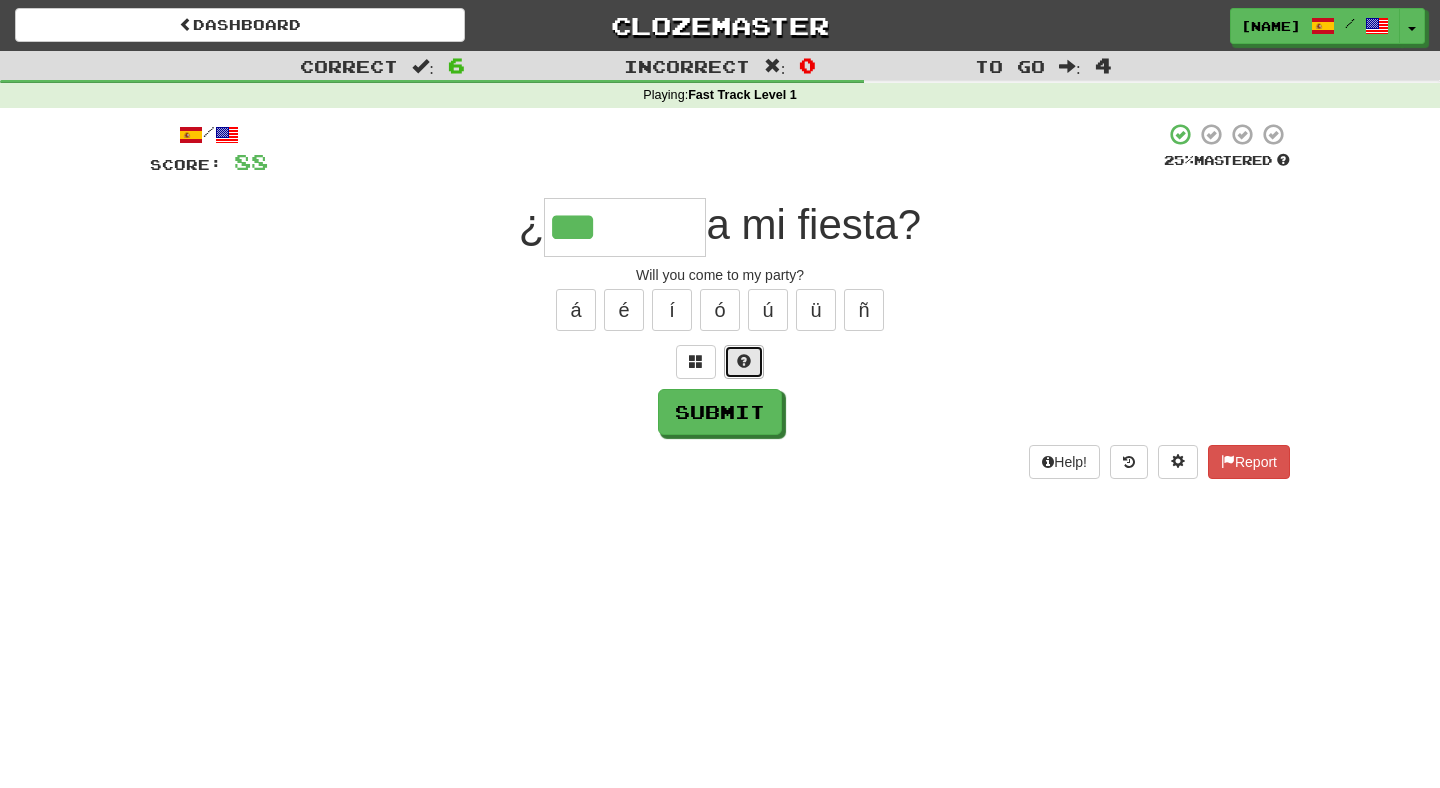 click at bounding box center [744, 362] 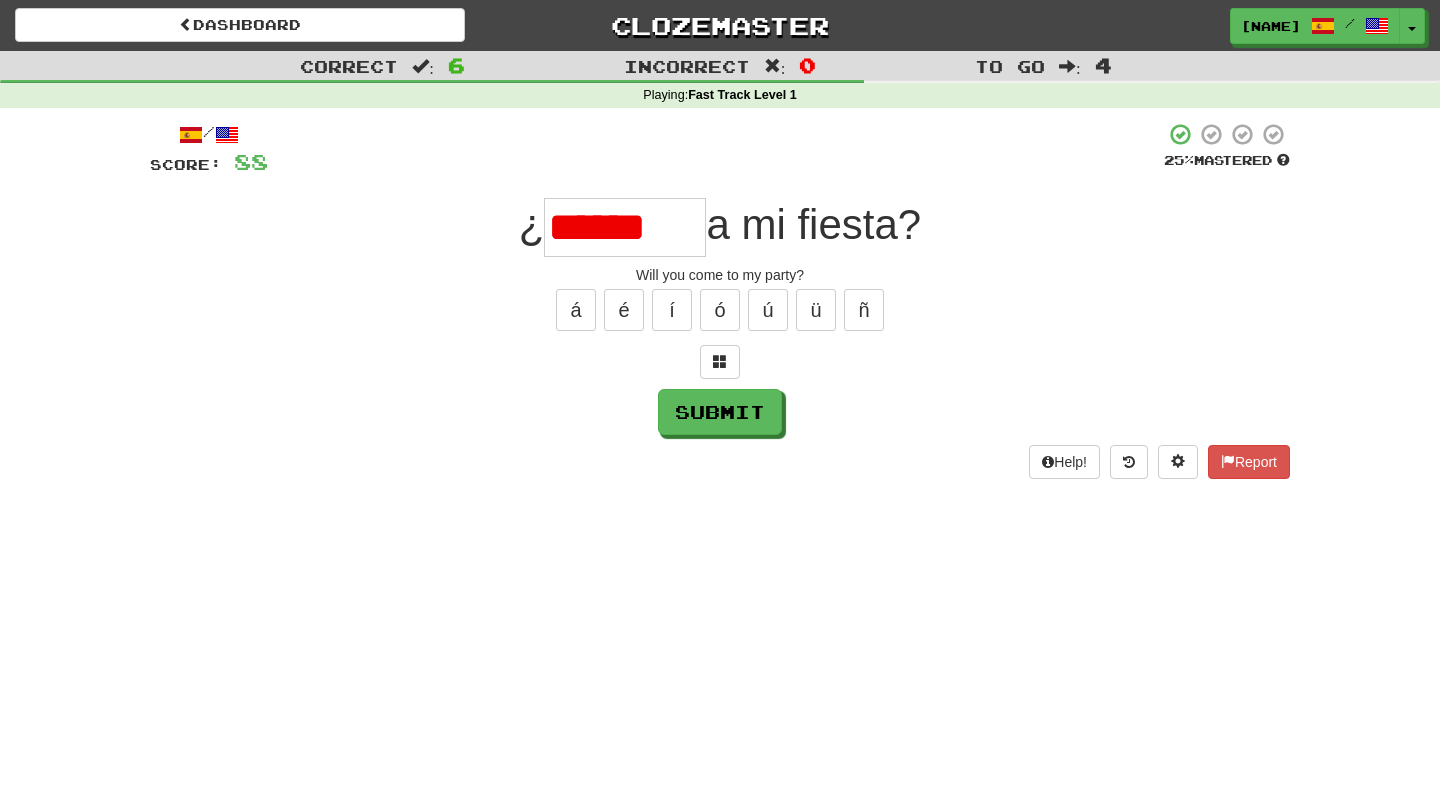 scroll, scrollTop: 0, scrollLeft: 0, axis: both 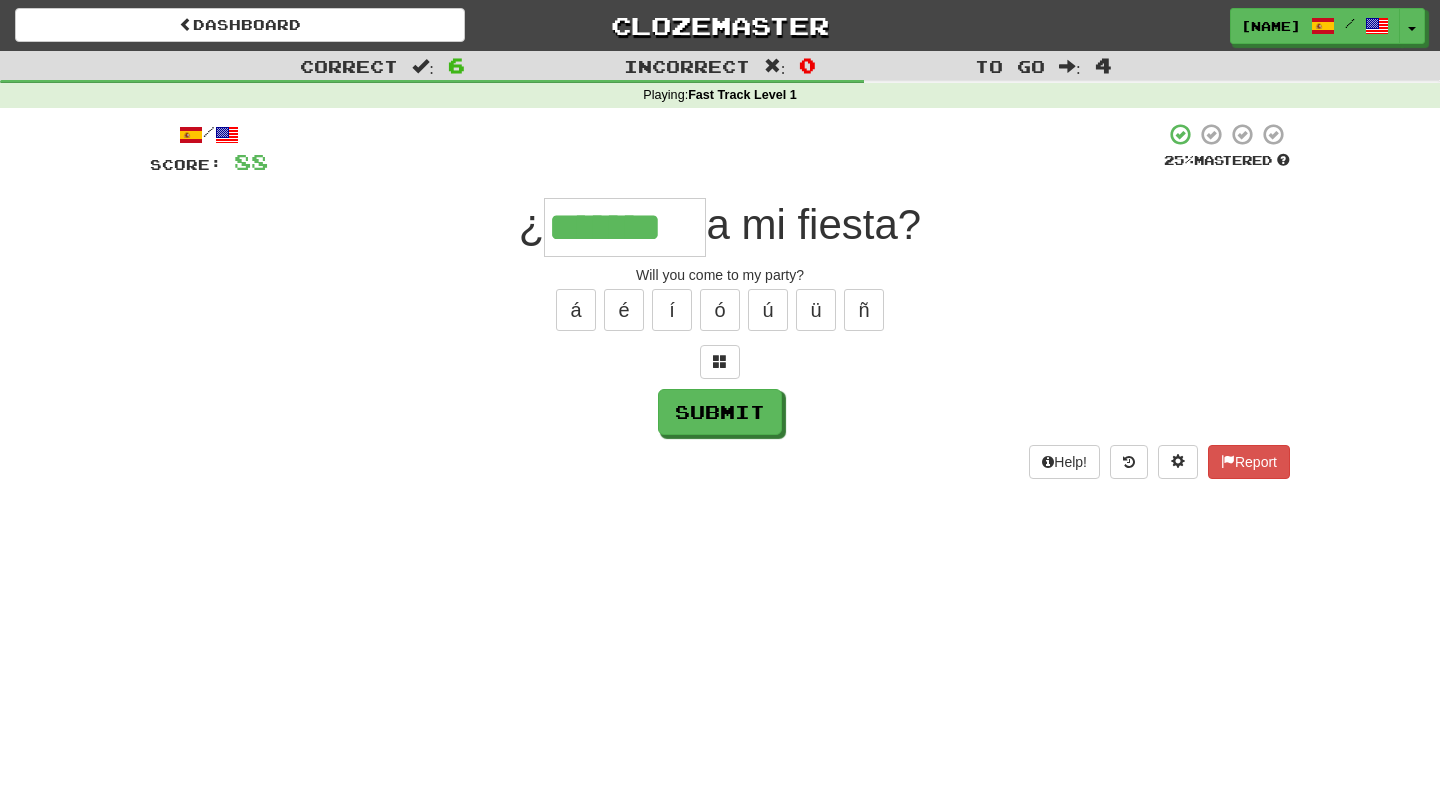 type on "*******" 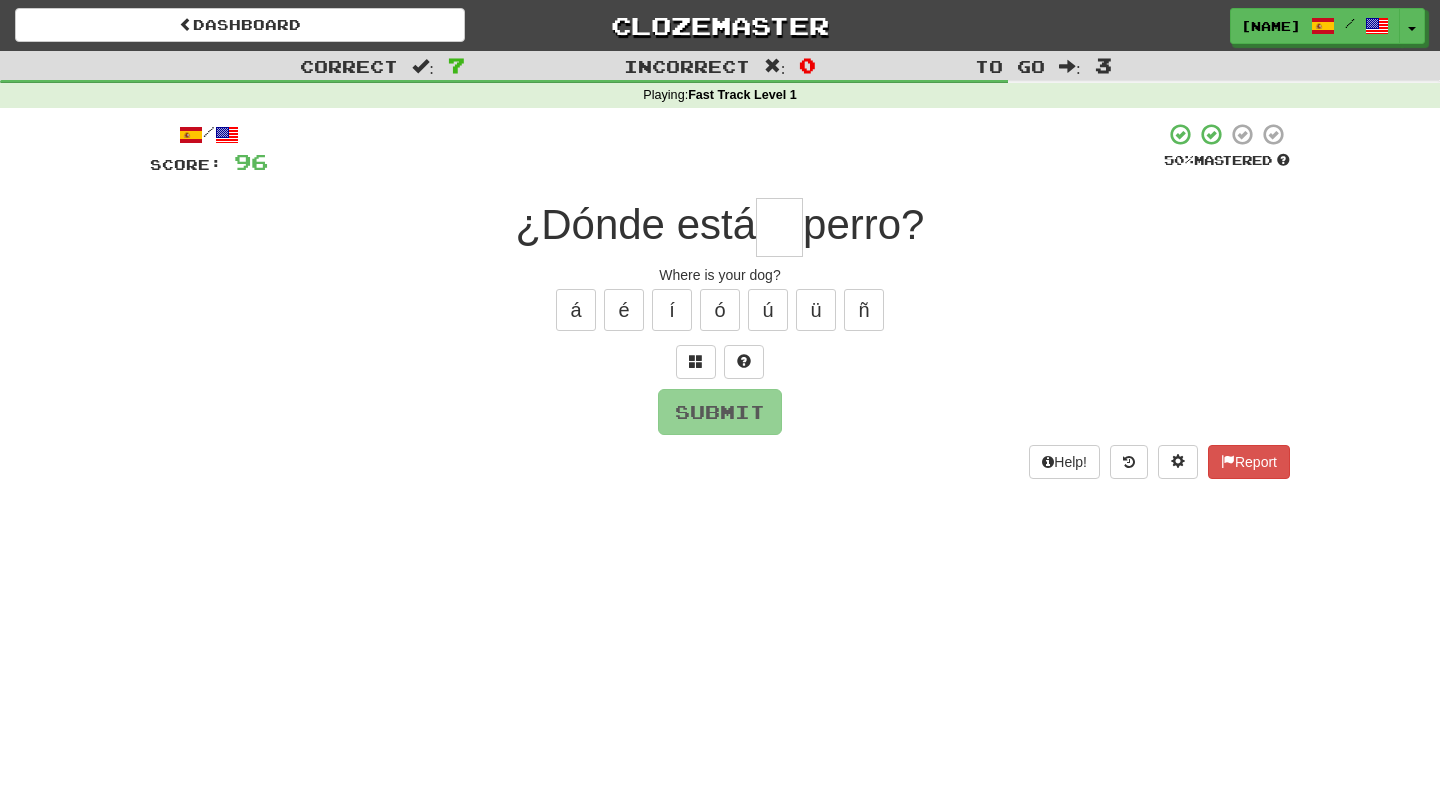 type on "*" 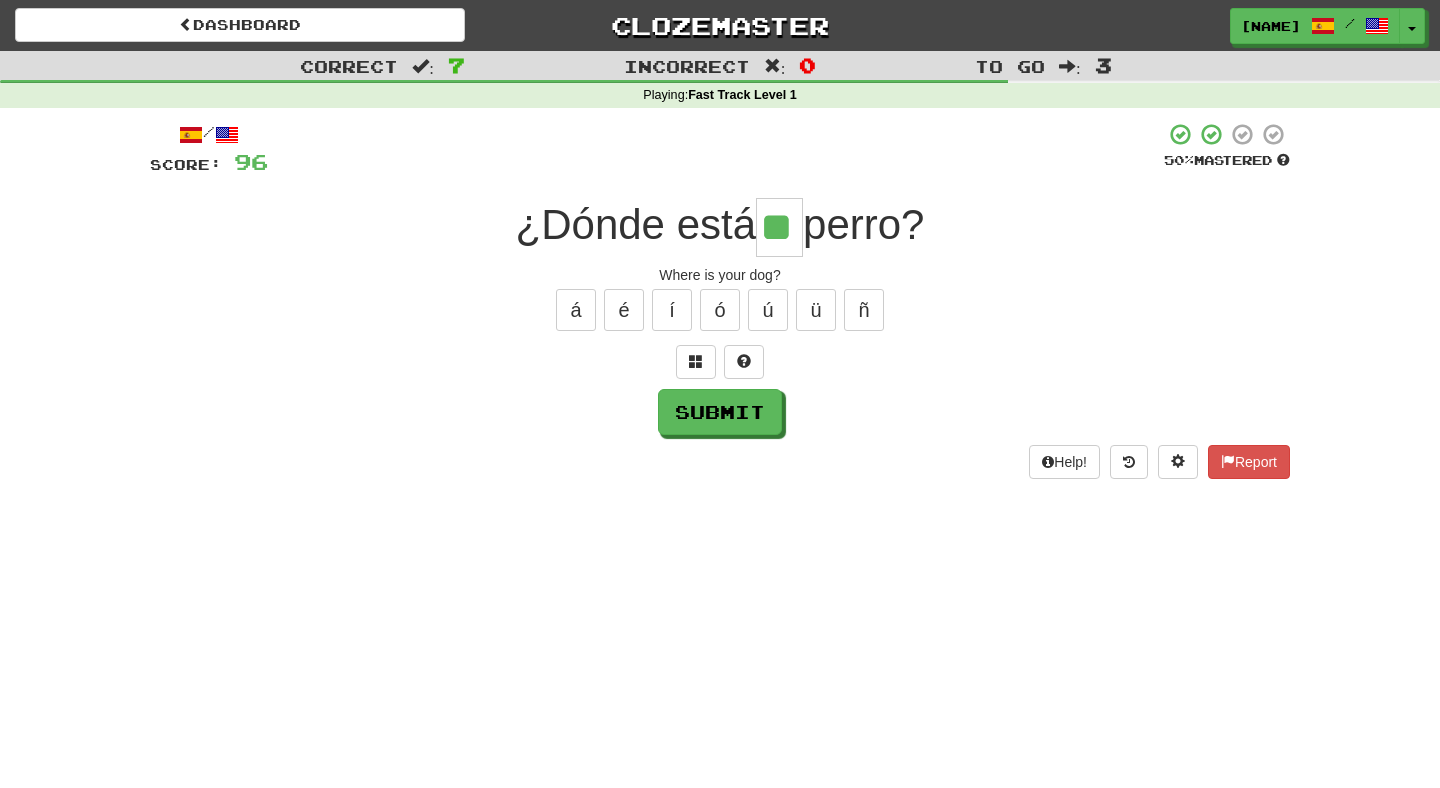 scroll, scrollTop: 0, scrollLeft: 5, axis: horizontal 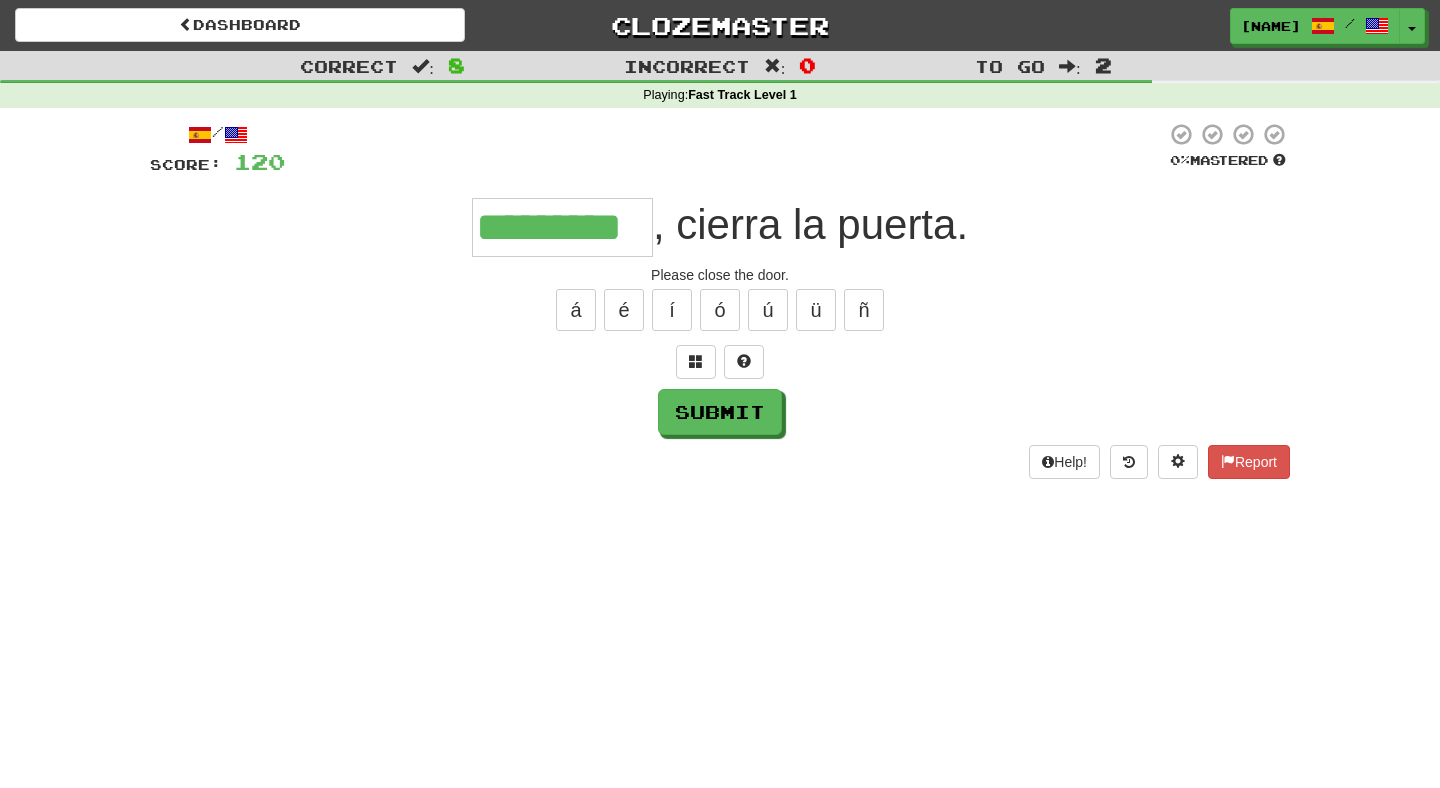 type on "*********" 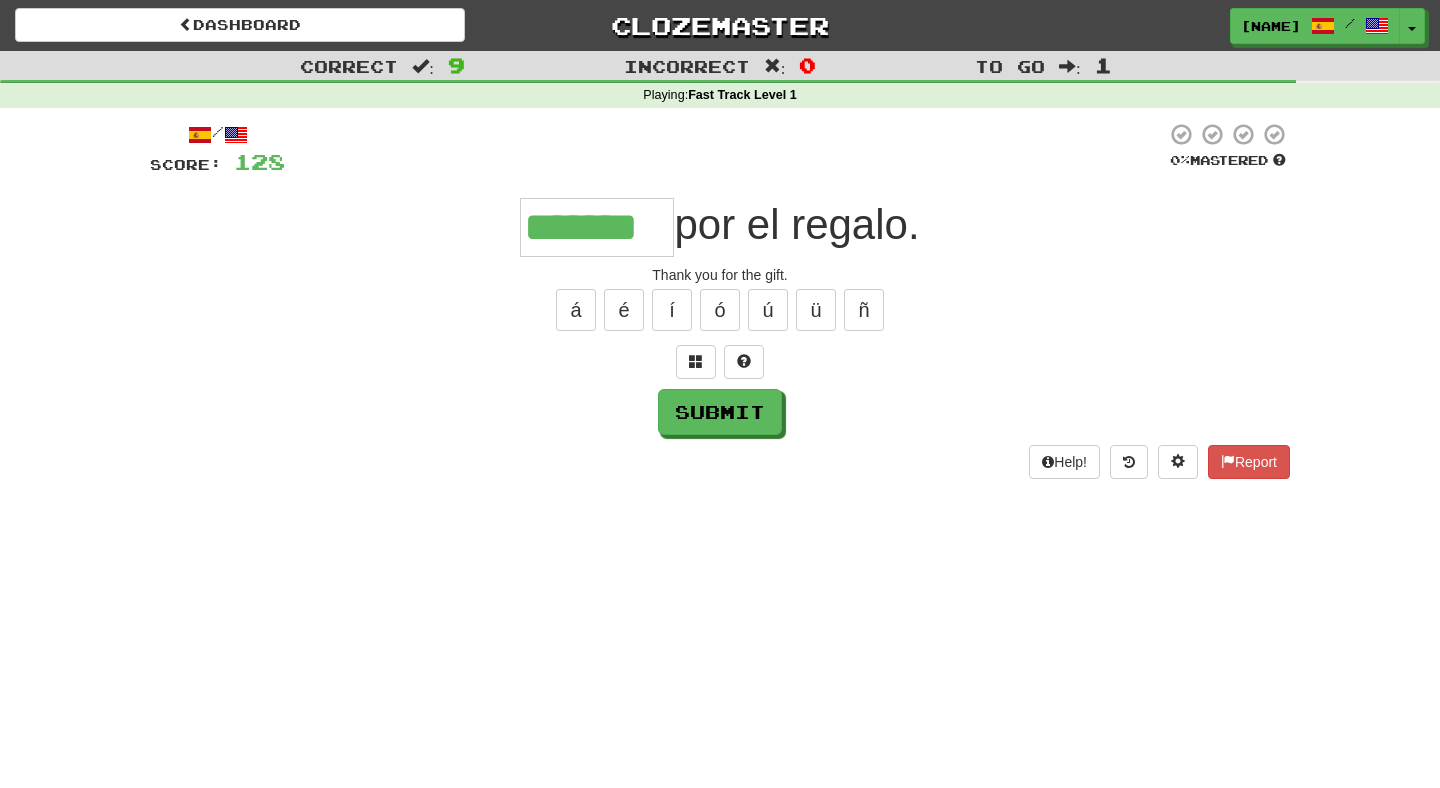 type on "*******" 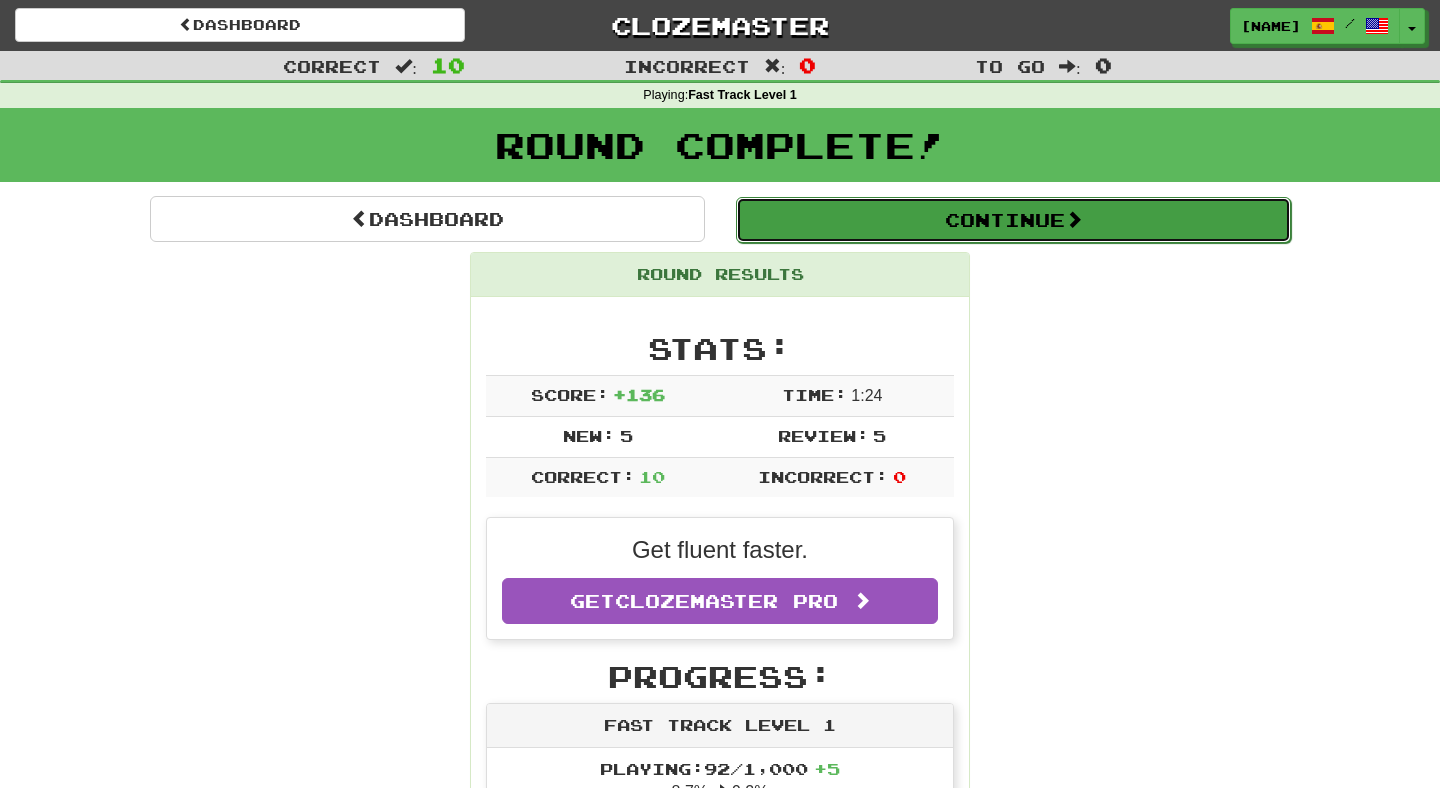 click on "Continue" at bounding box center [1013, 220] 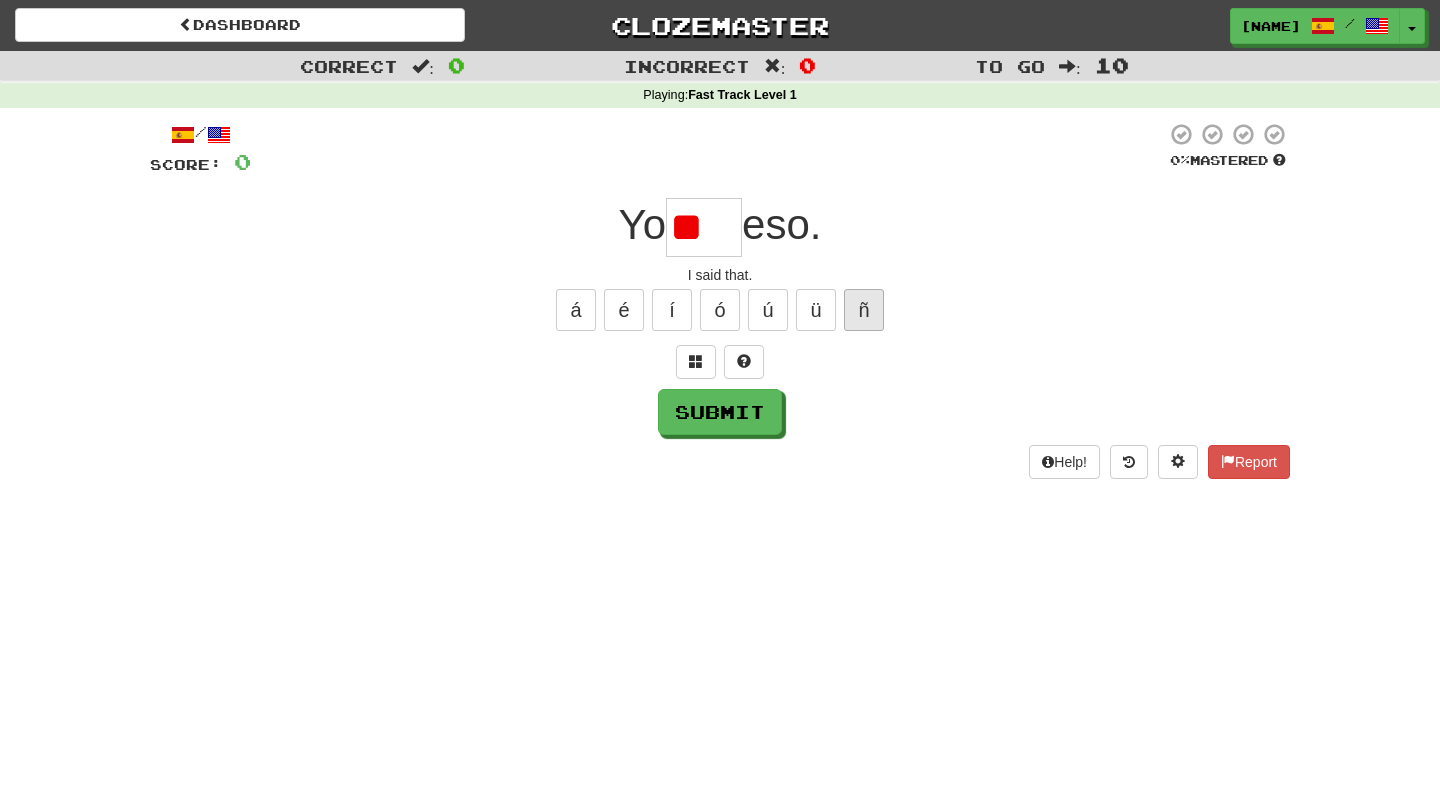 type on "*" 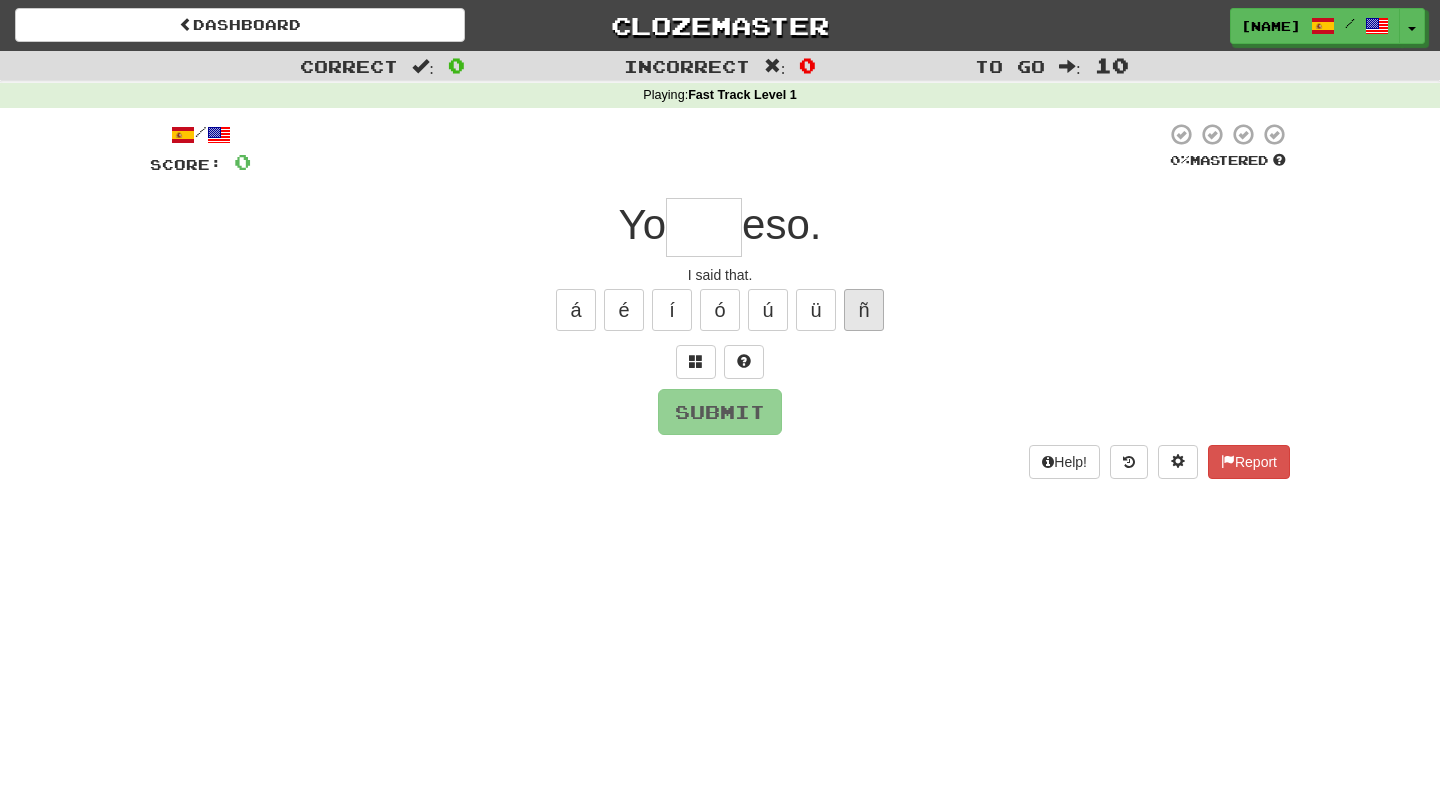 type on "*" 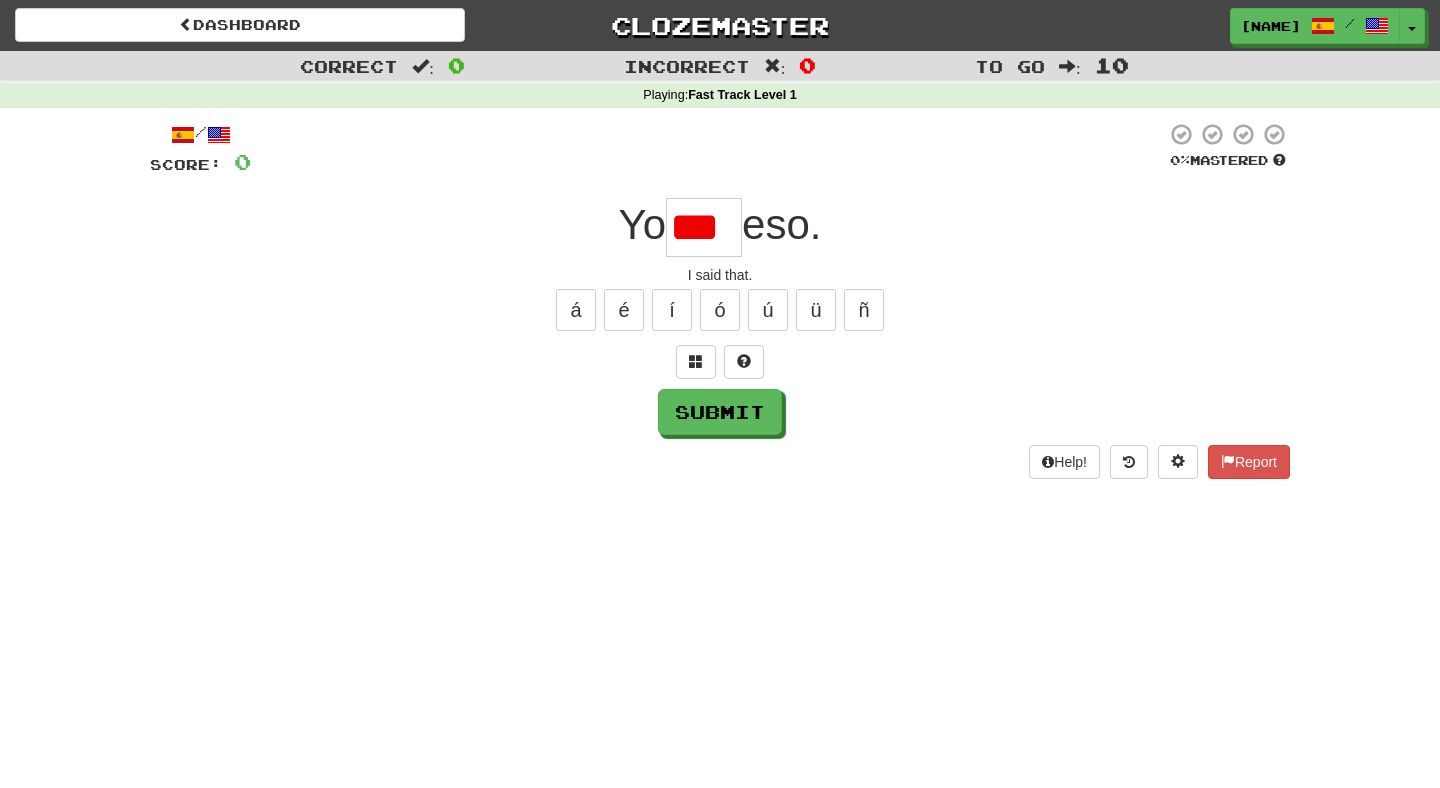 scroll, scrollTop: 0, scrollLeft: 0, axis: both 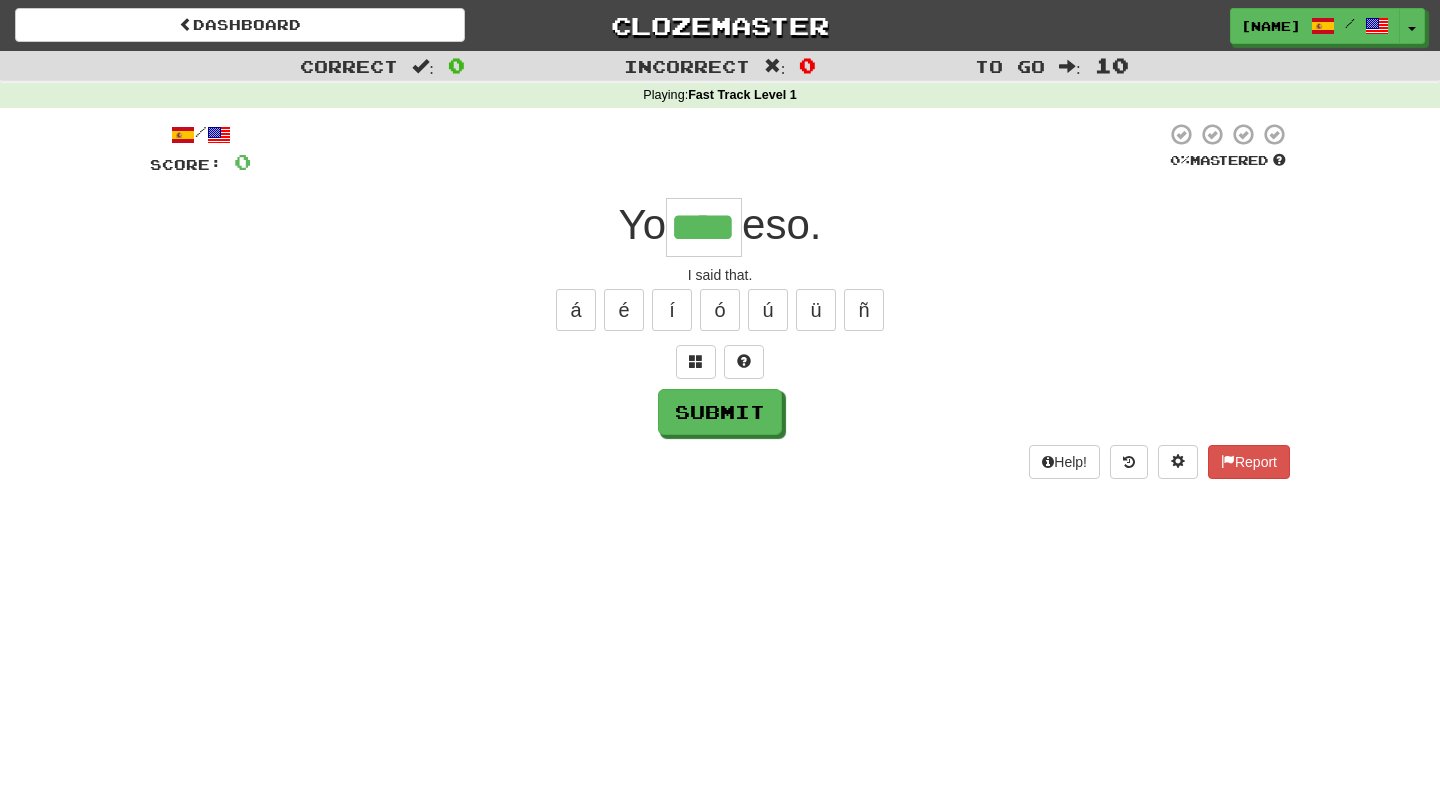 type on "****" 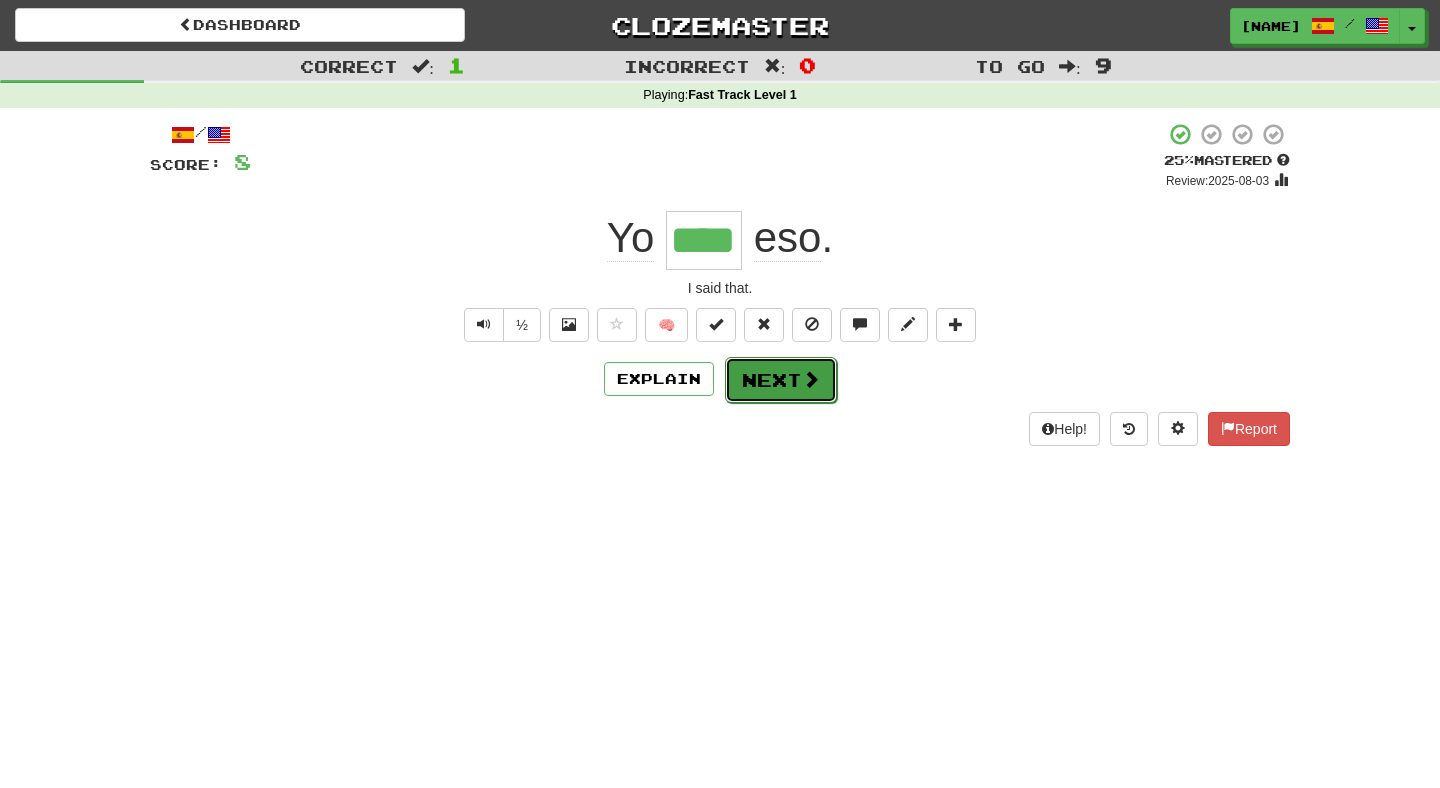 click on "Next" at bounding box center (781, 380) 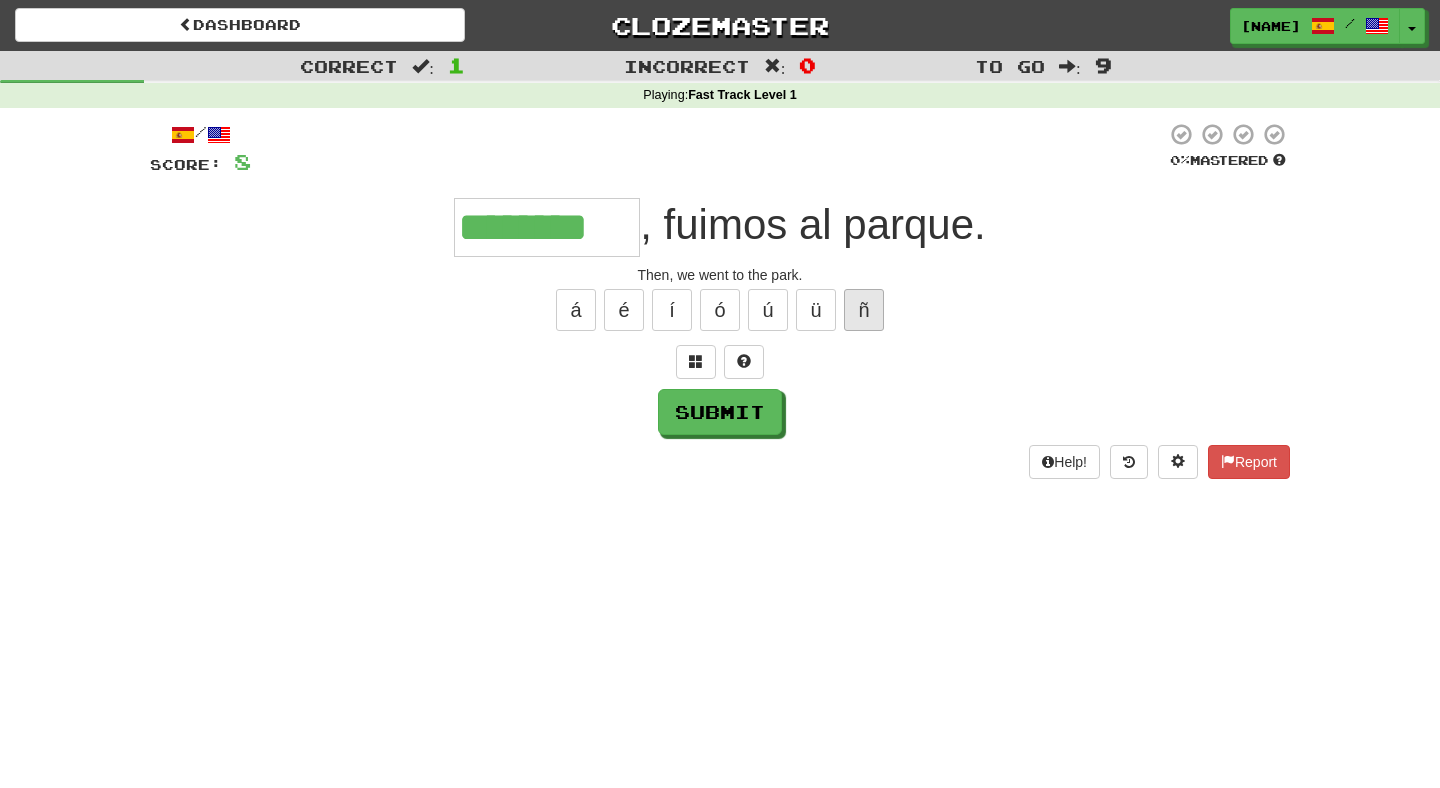 type on "********" 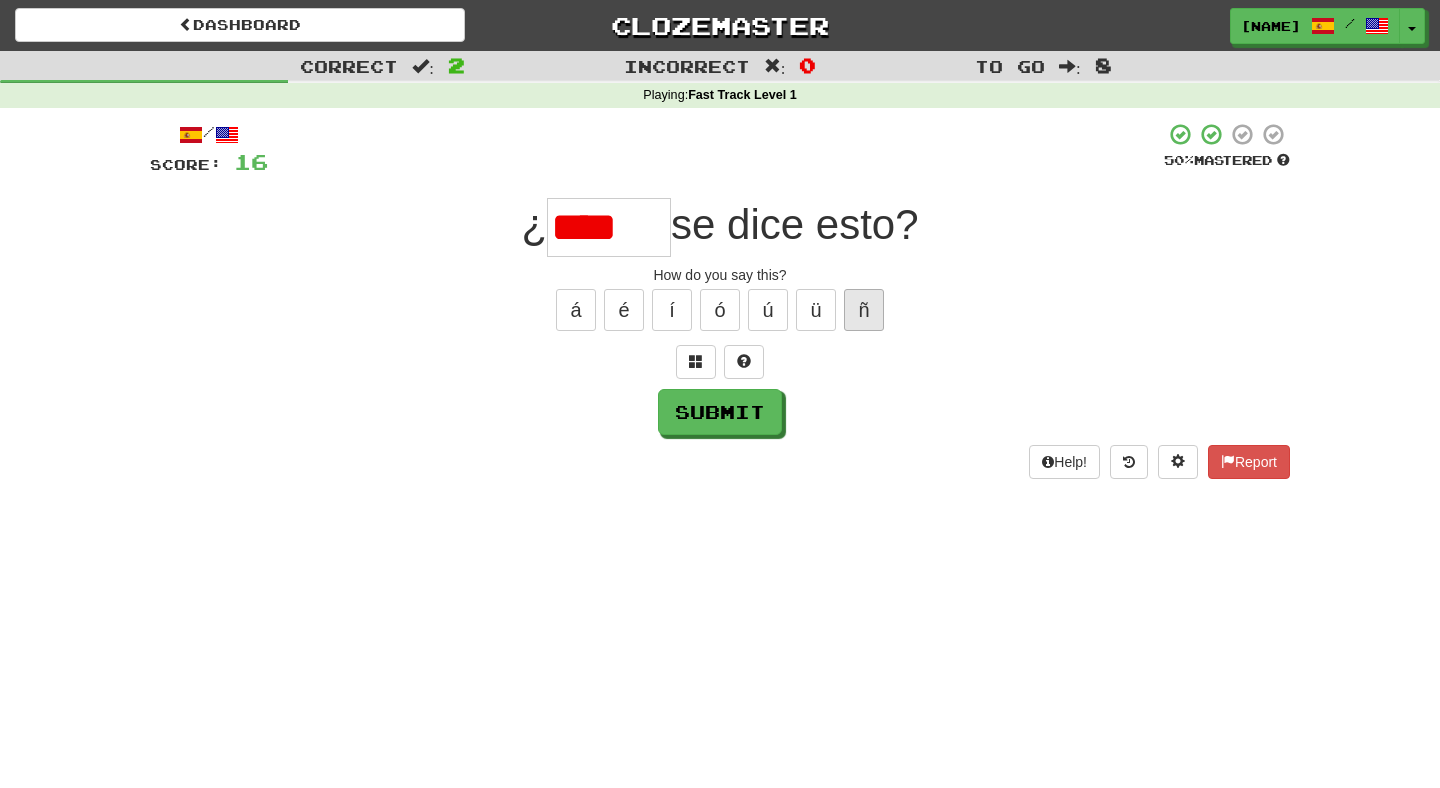 scroll, scrollTop: 0, scrollLeft: 0, axis: both 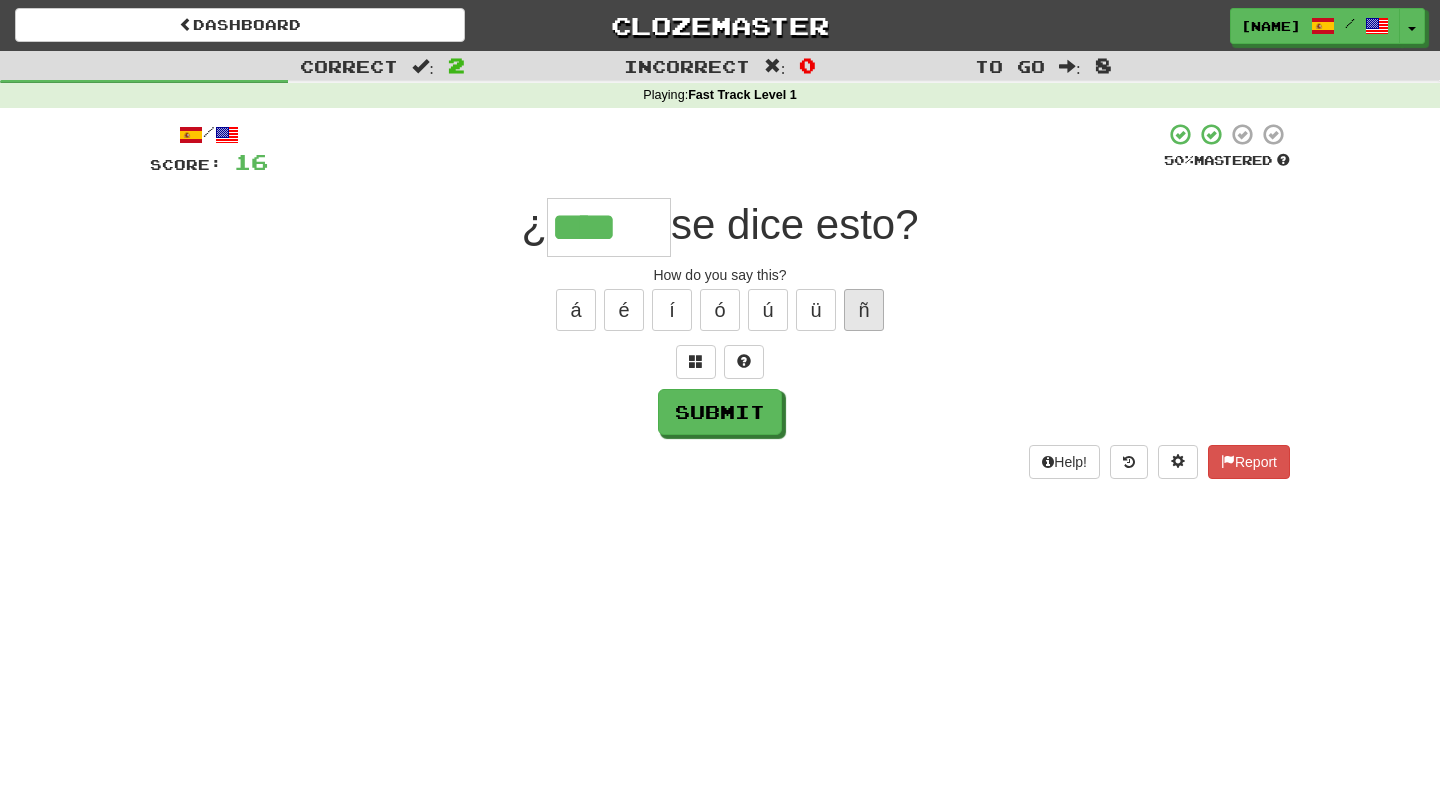 type on "****" 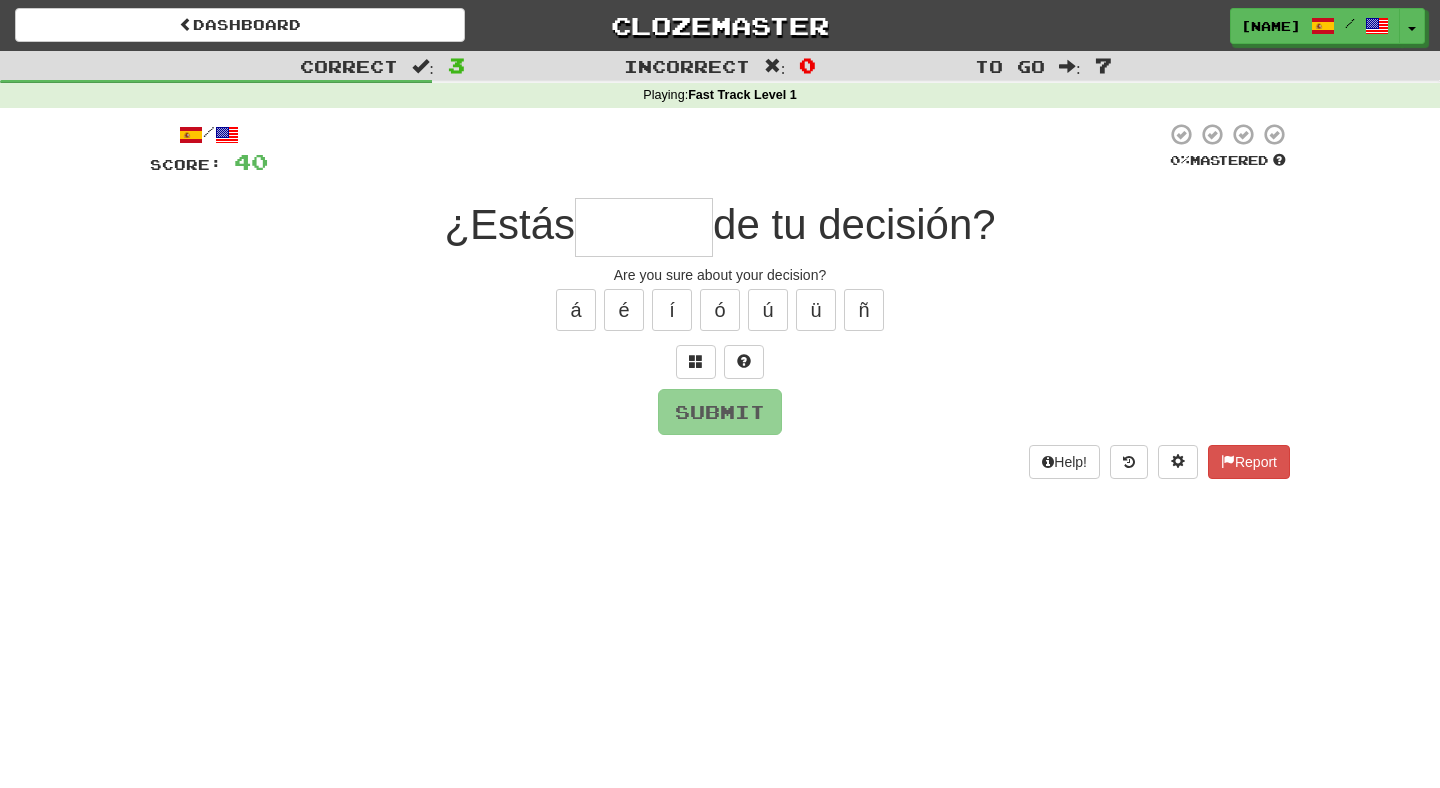click at bounding box center [644, 227] 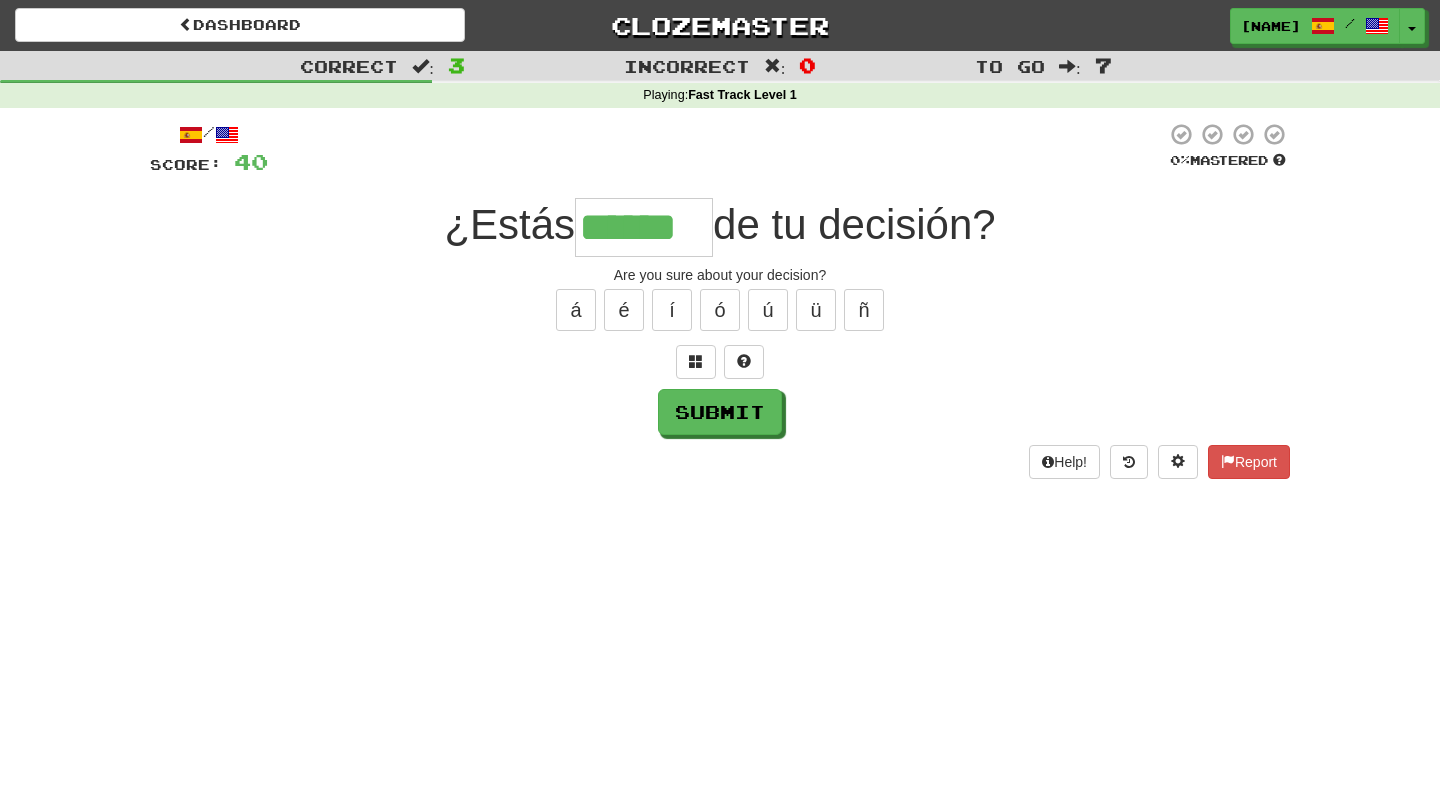 type on "******" 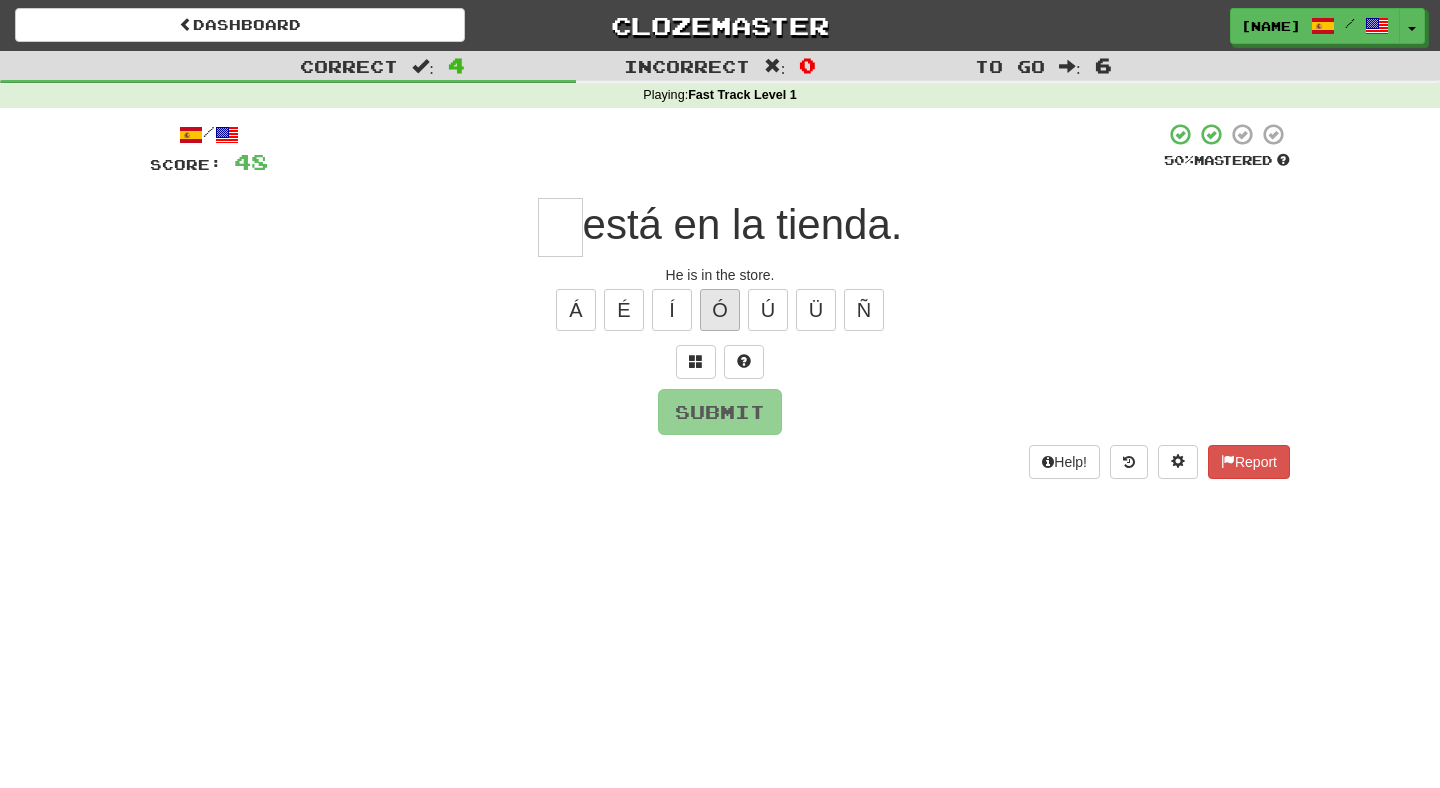 type on "*" 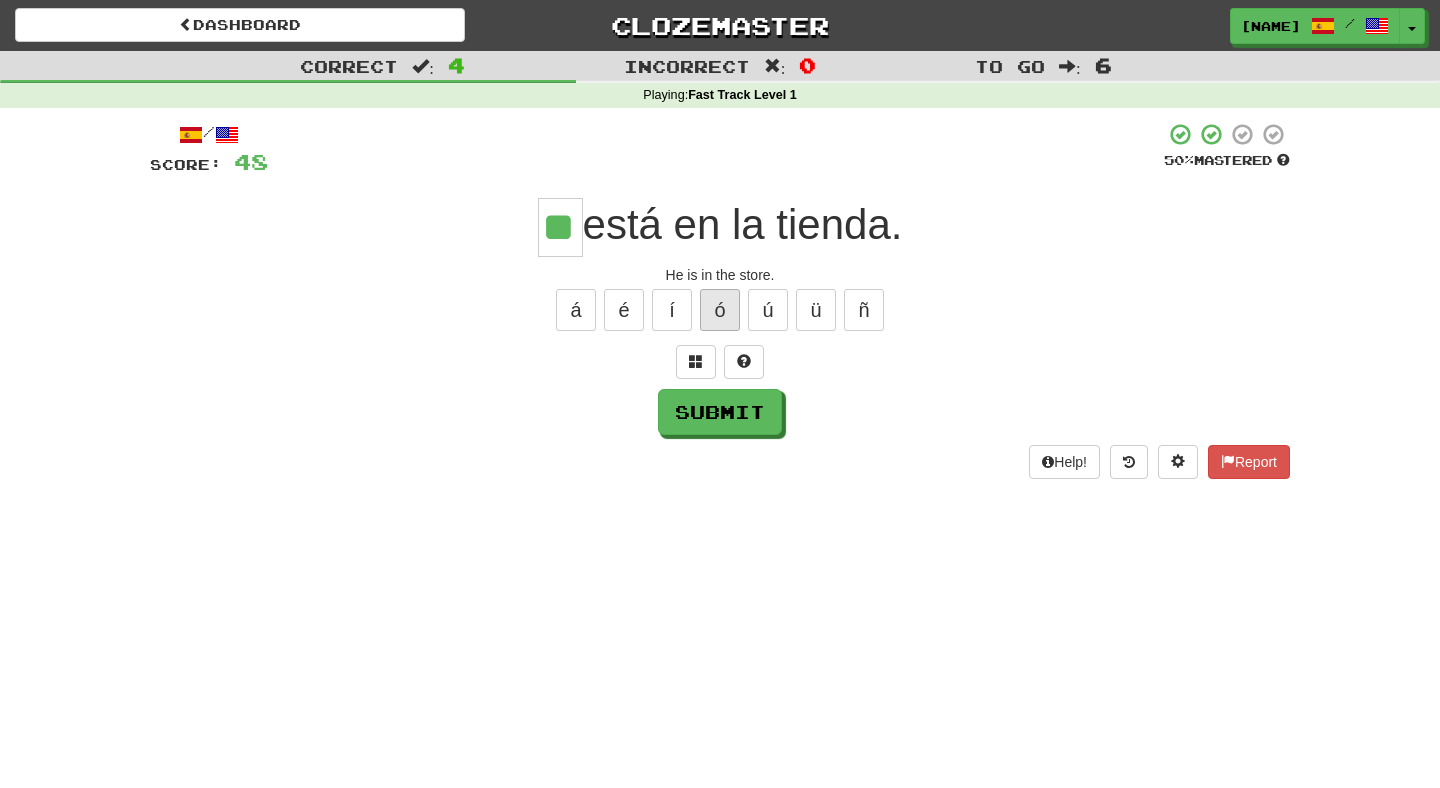 type on "**" 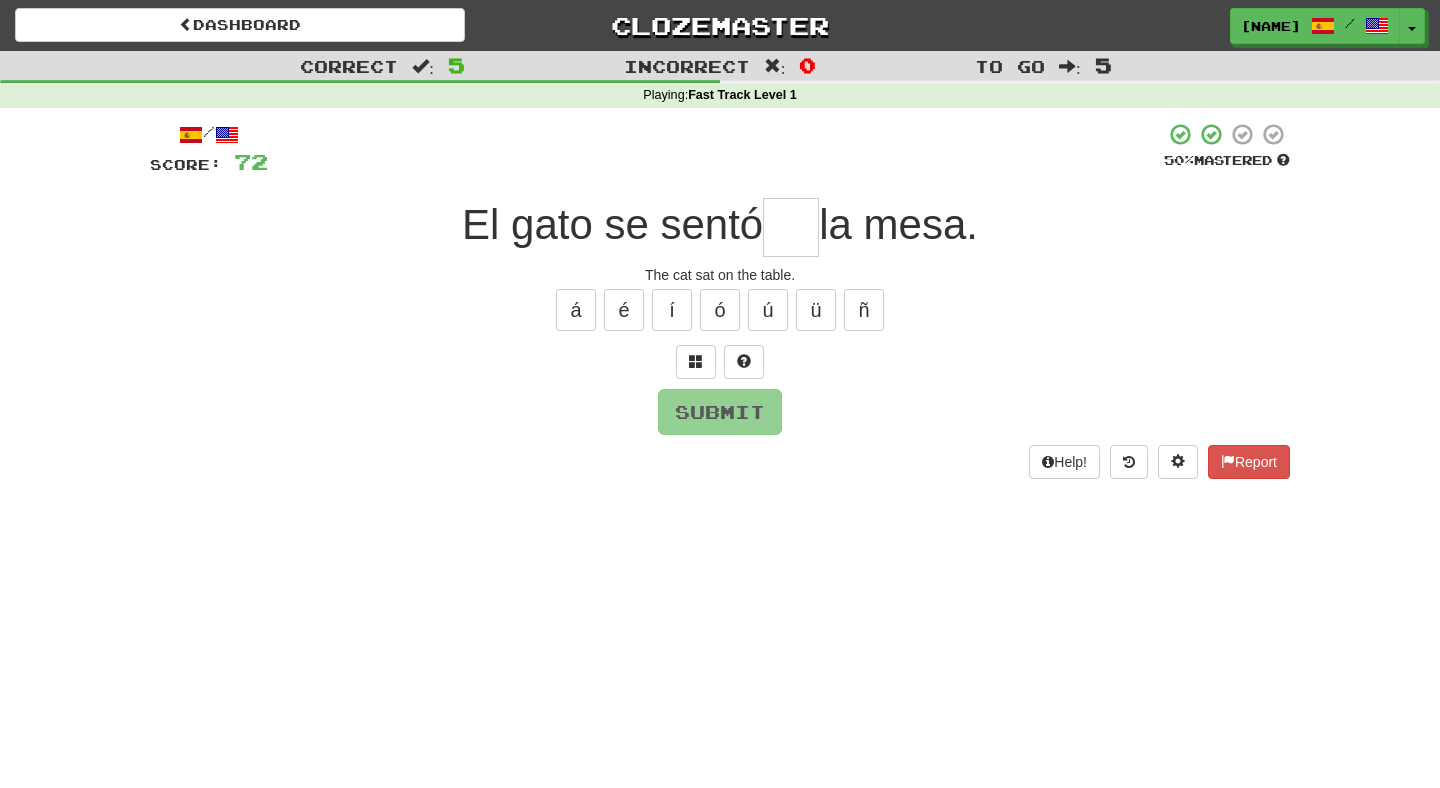 type on "*" 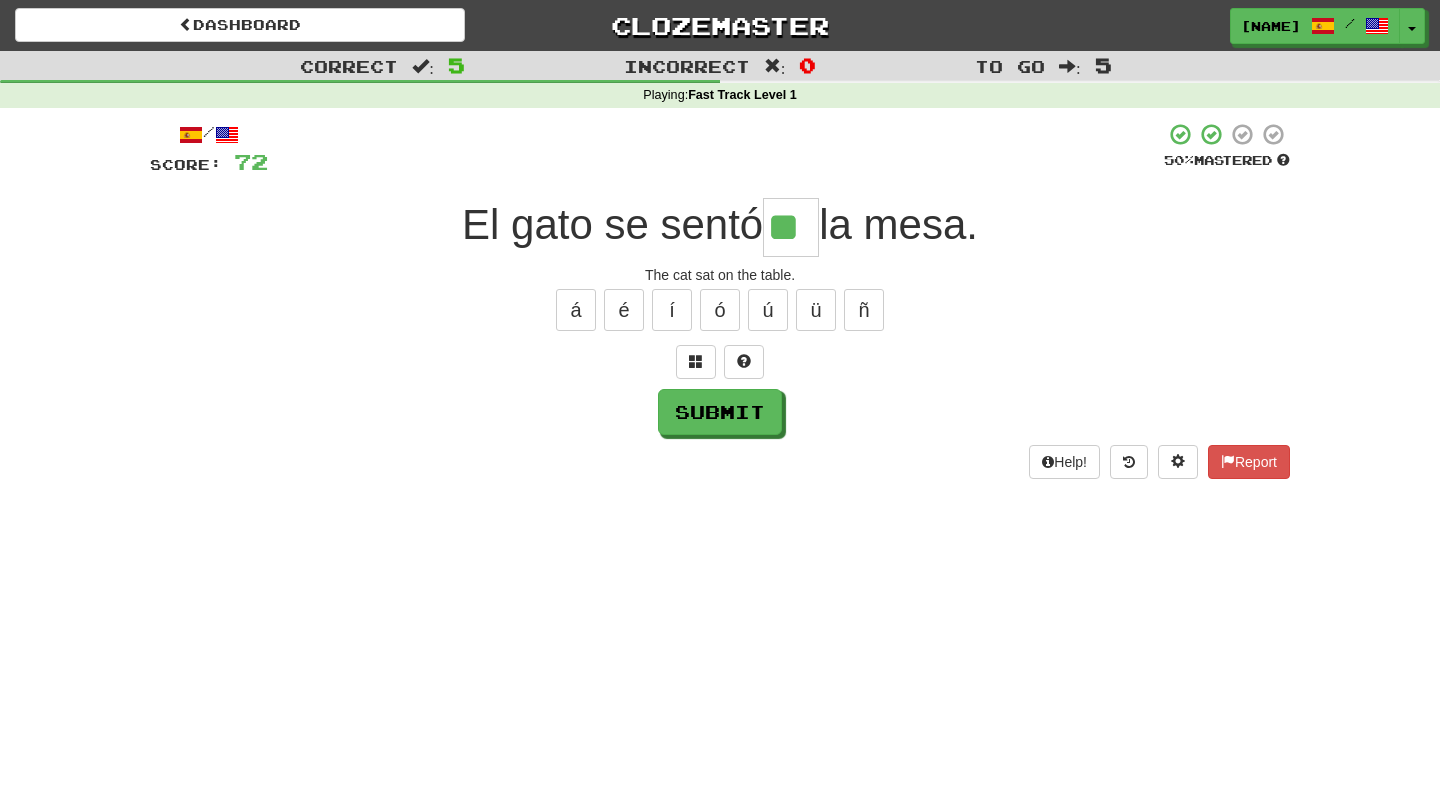type on "**" 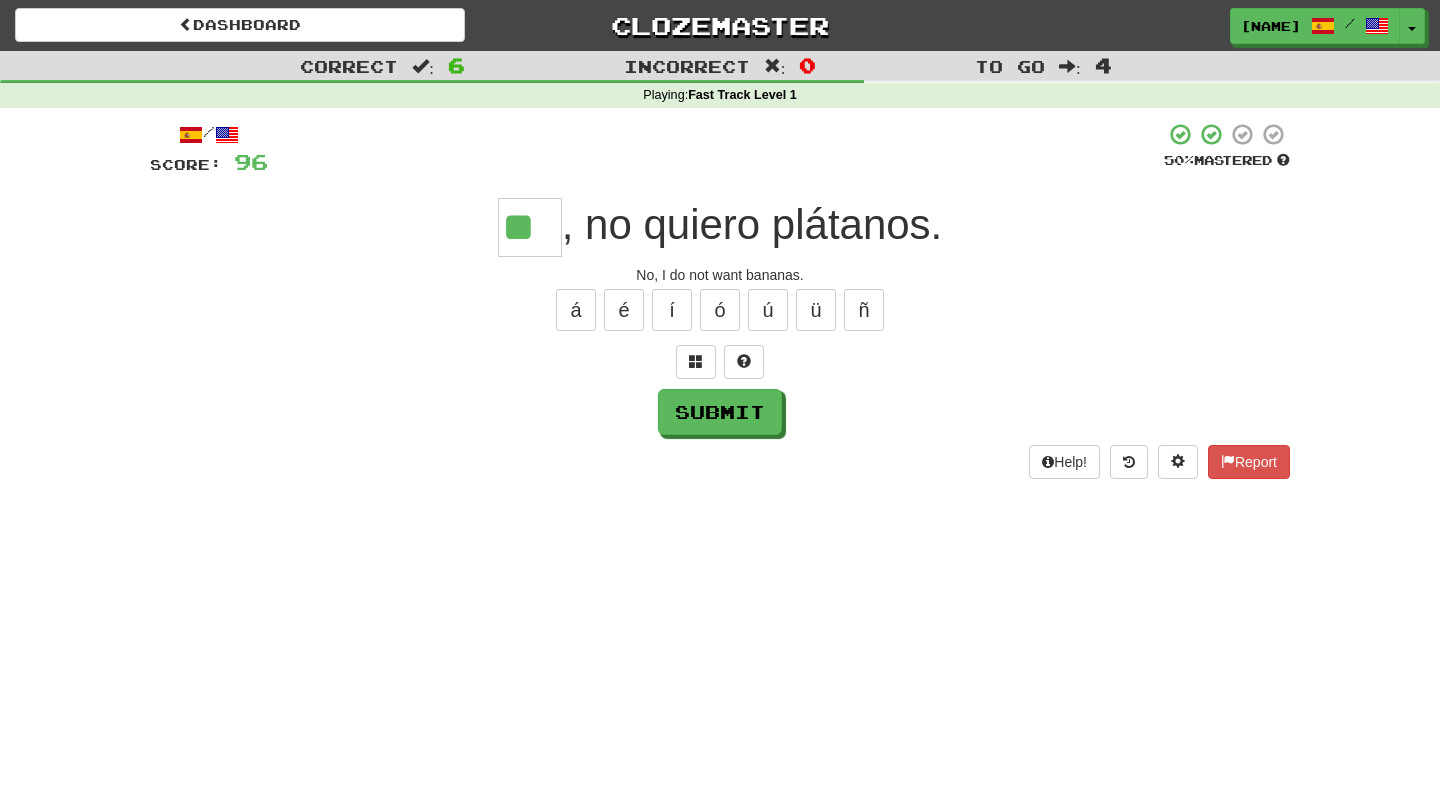 type on "**" 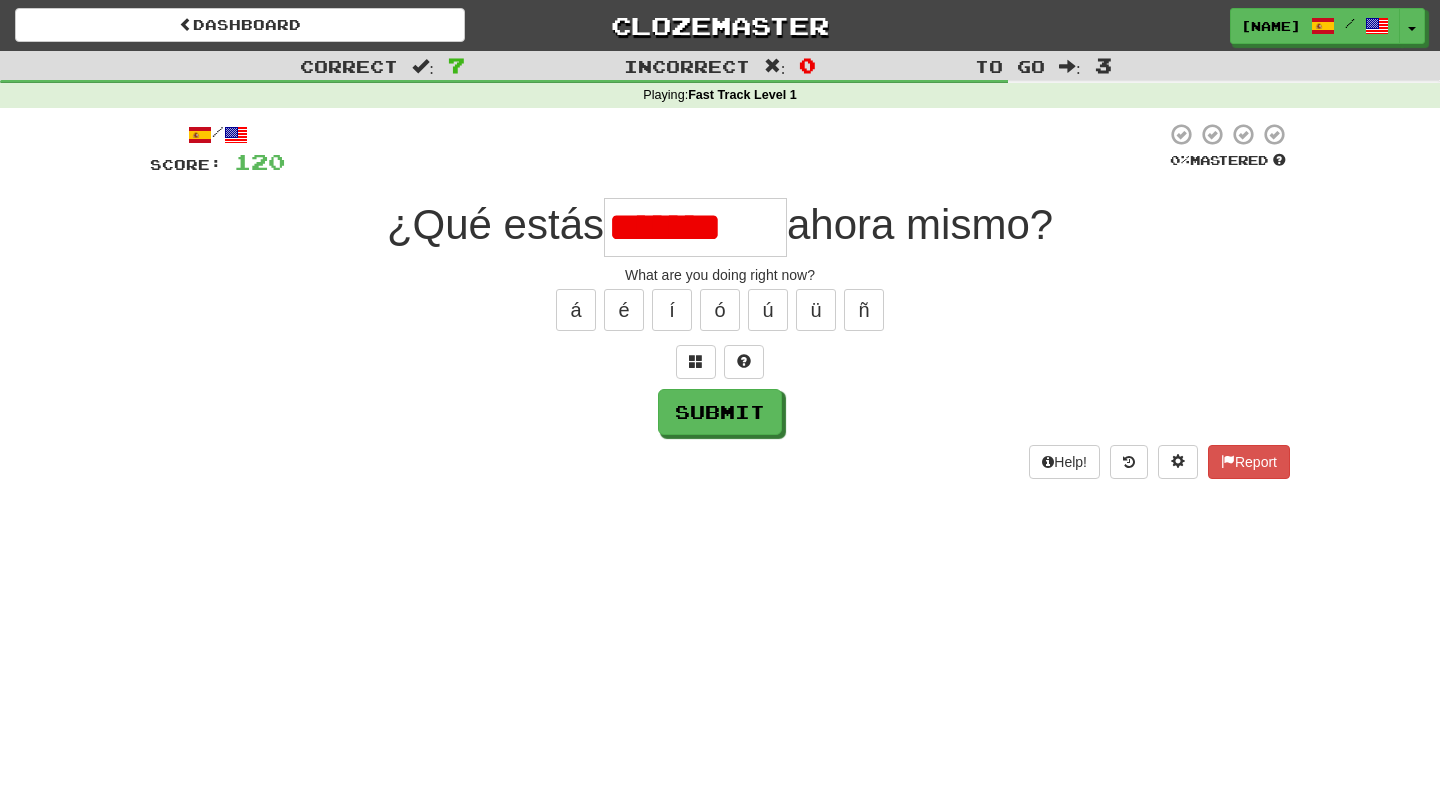 scroll, scrollTop: 0, scrollLeft: 0, axis: both 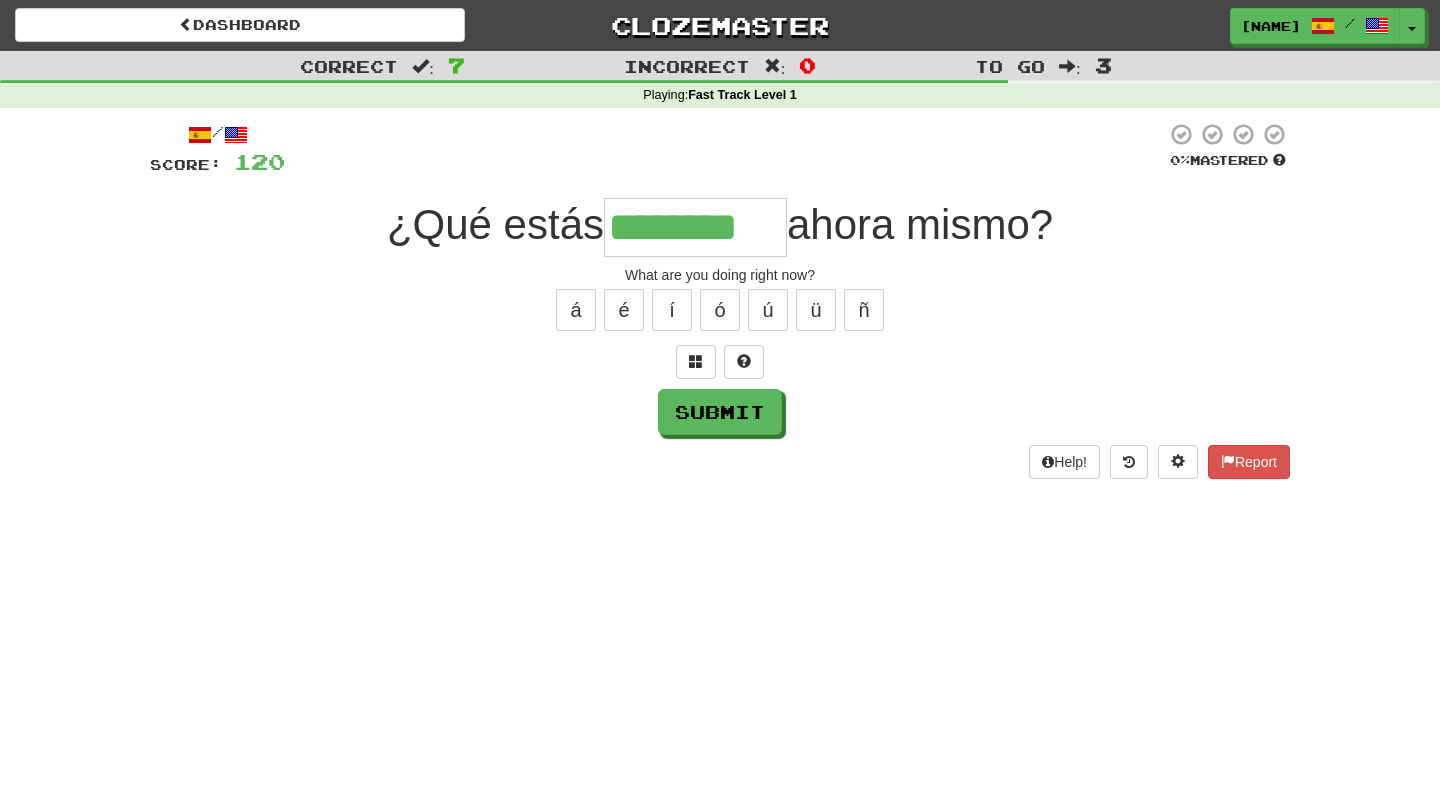 type on "********" 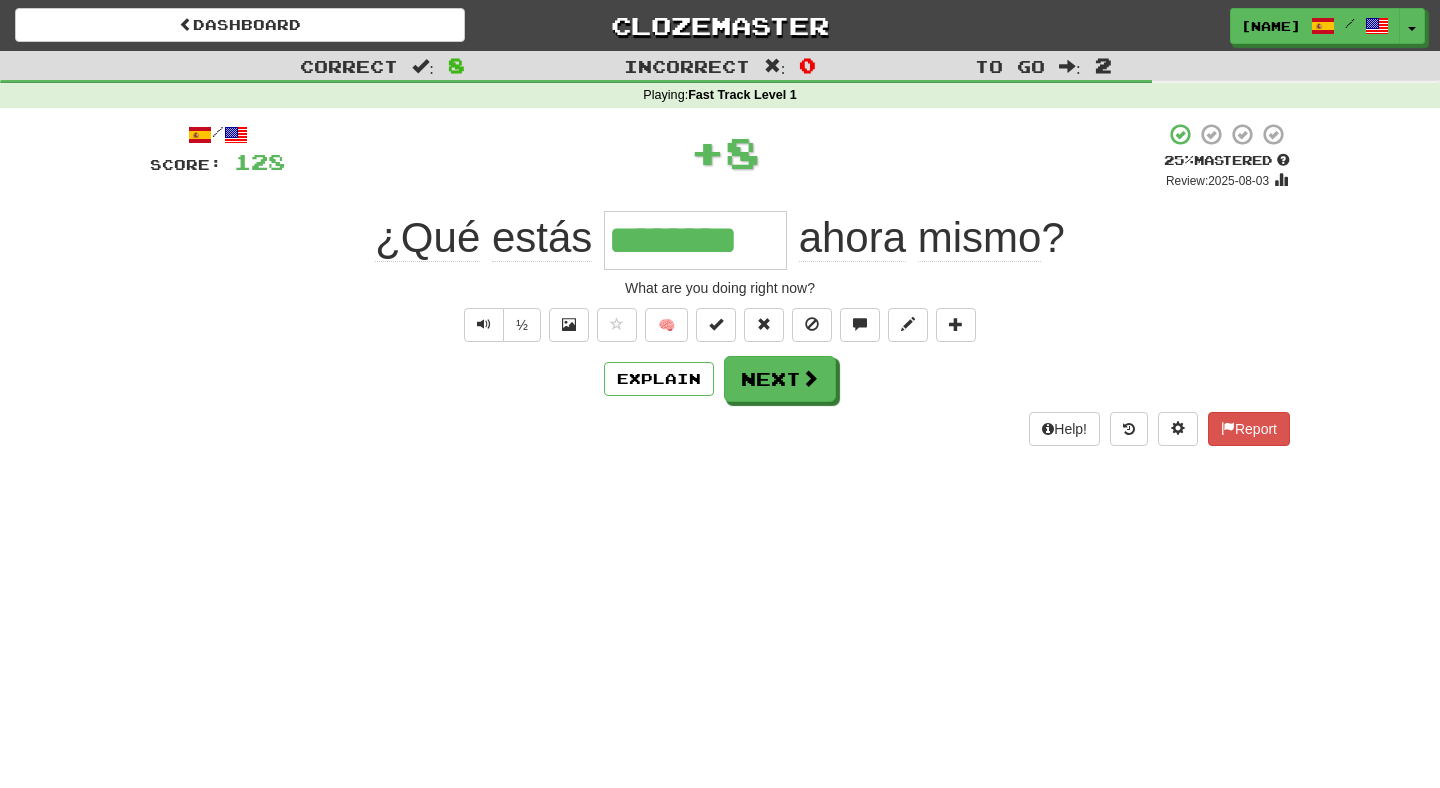 click on "estás" 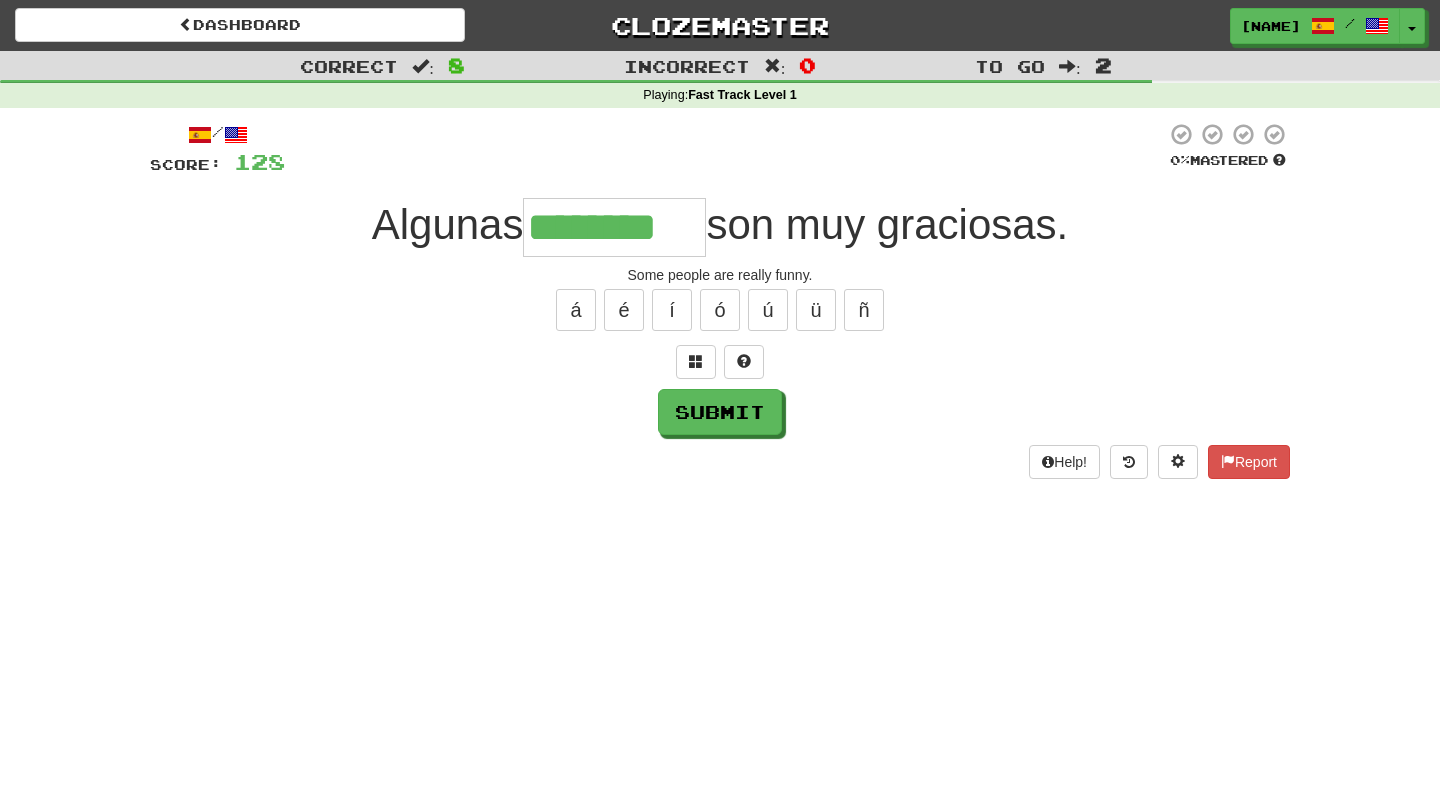 type on "********" 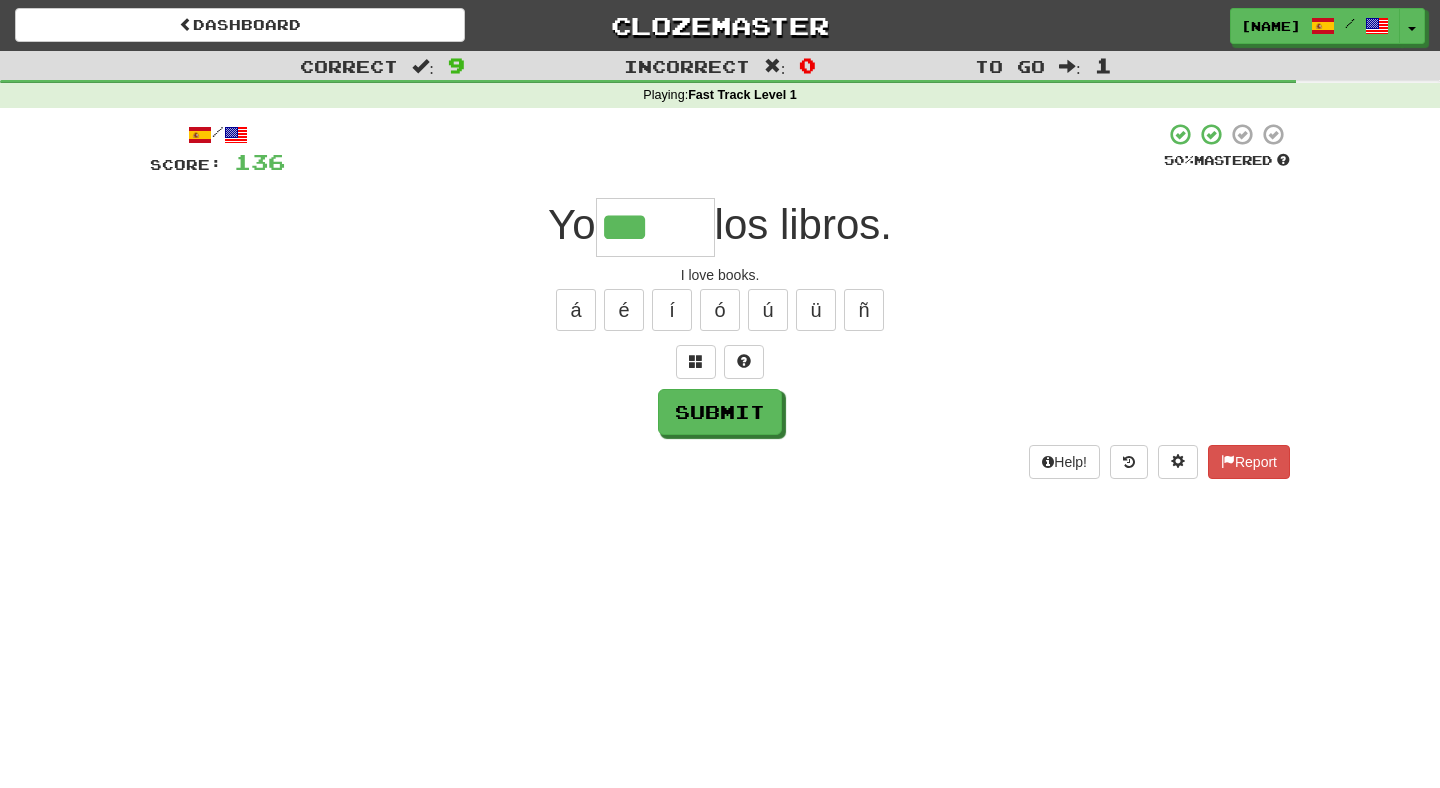 type on "*****" 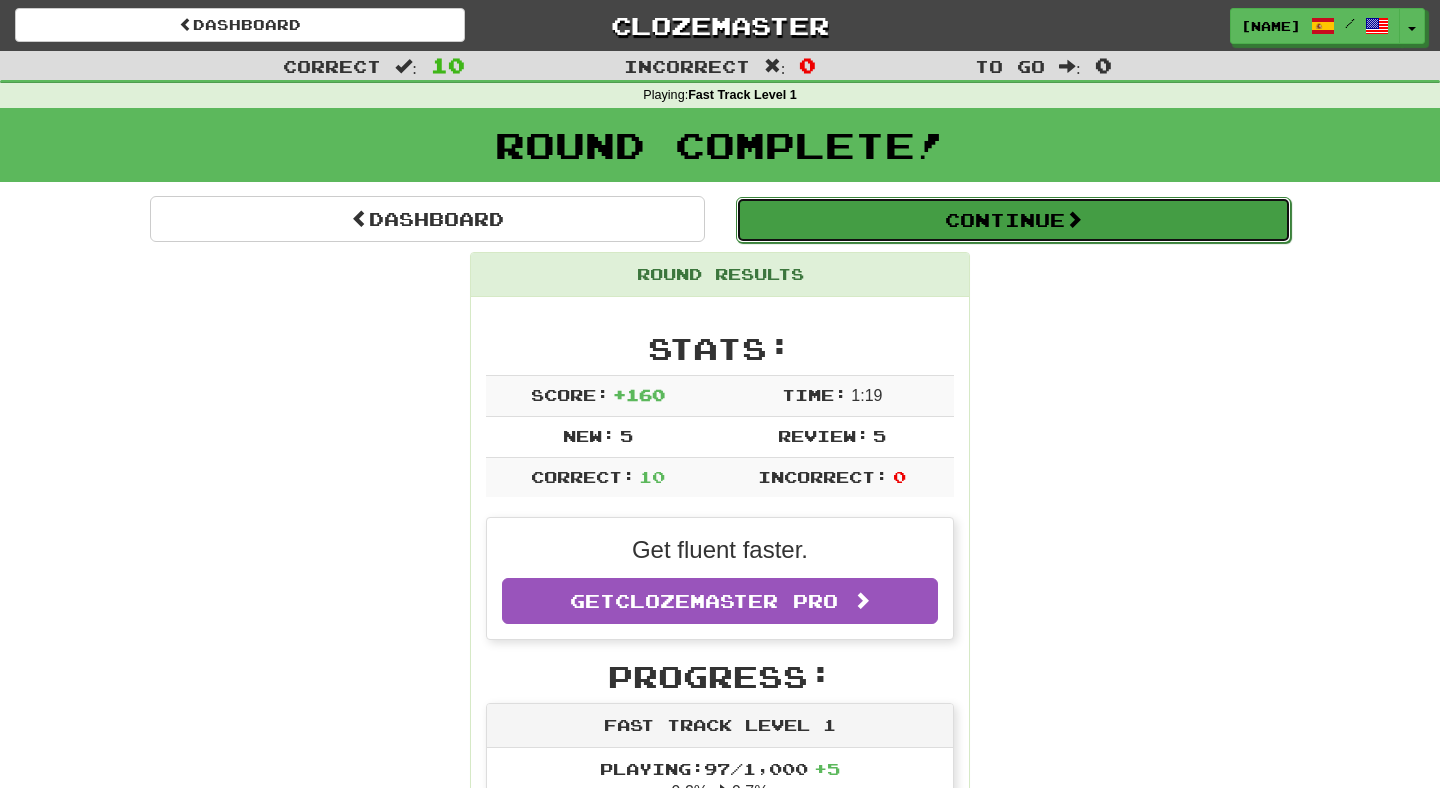 click on "Continue" at bounding box center (1013, 220) 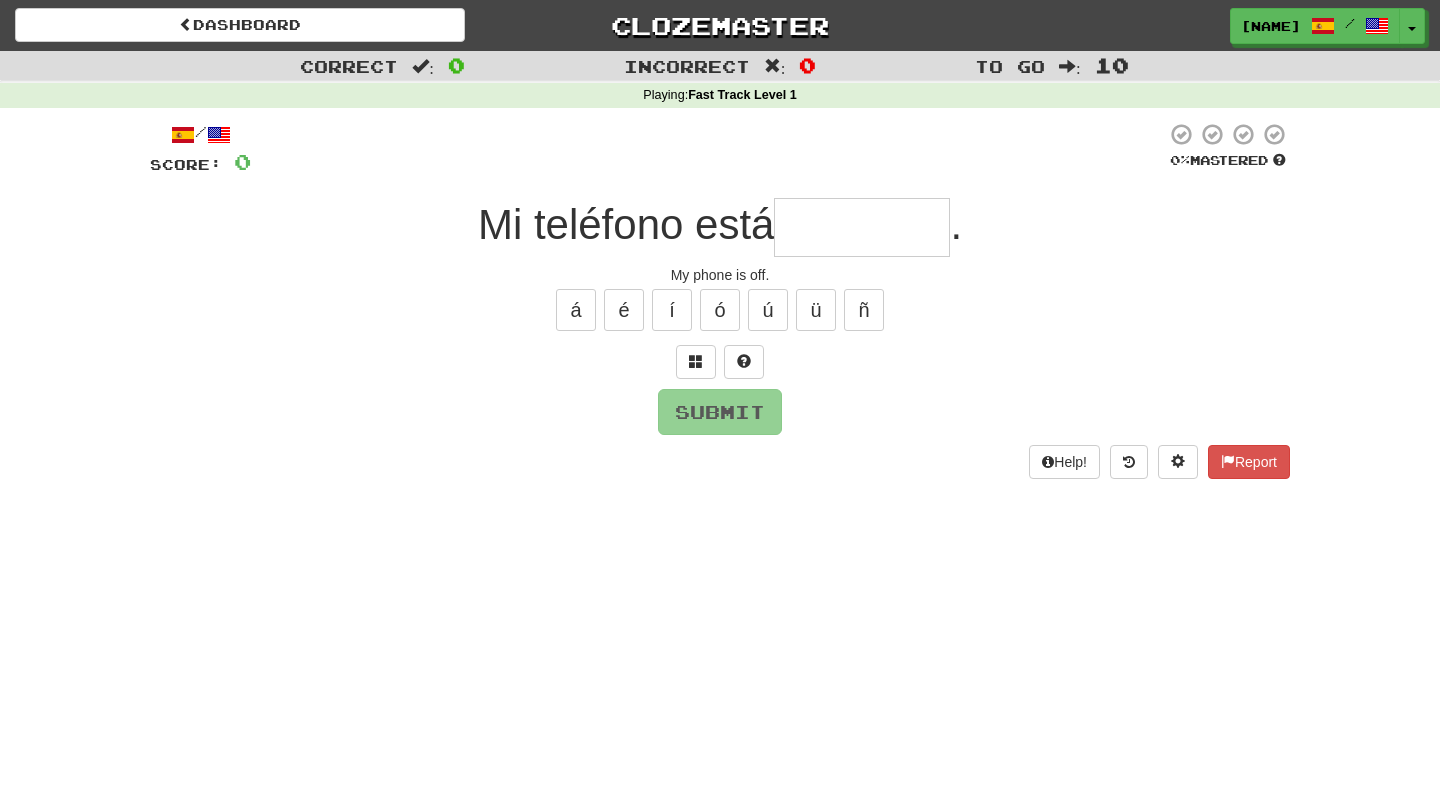 type on "*" 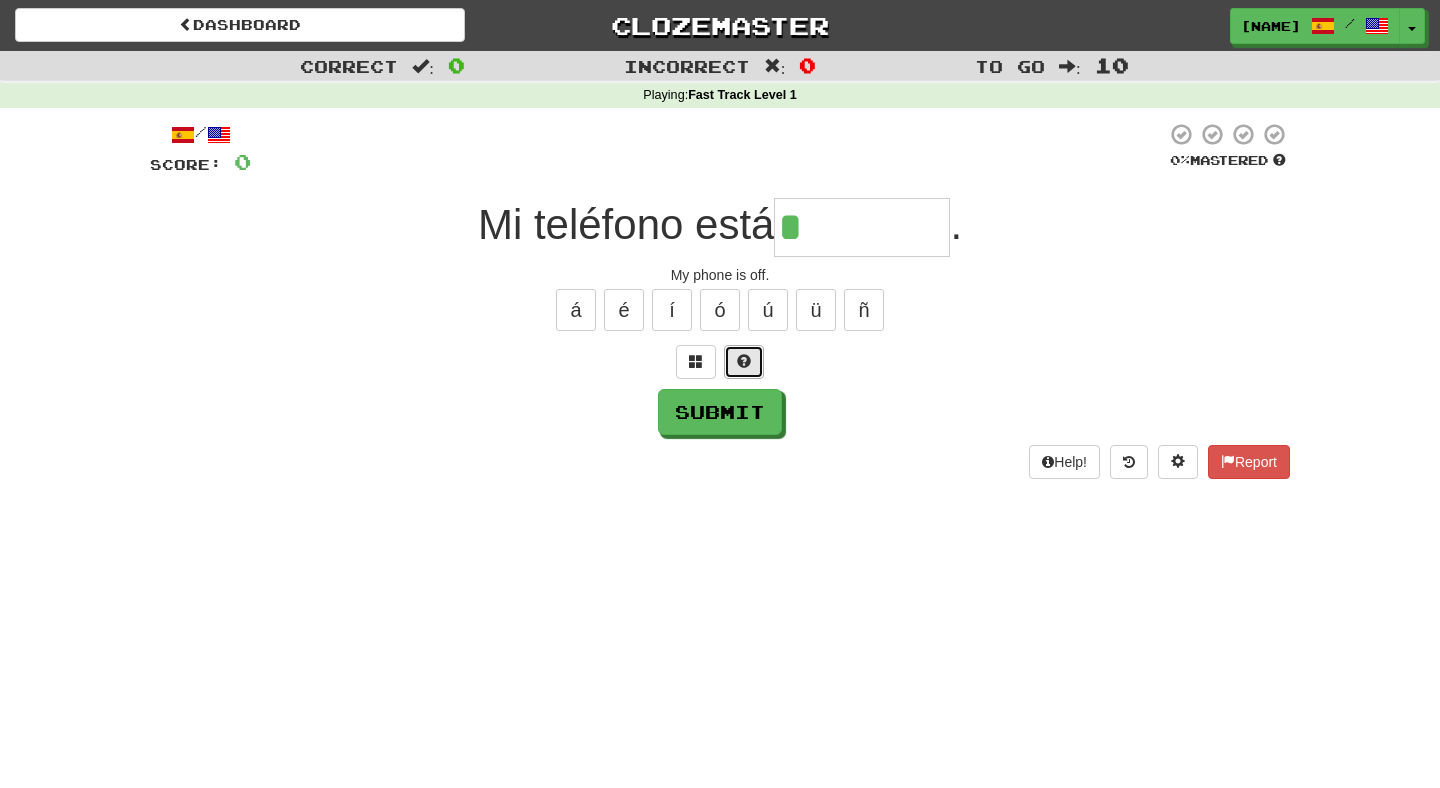 click at bounding box center (744, 361) 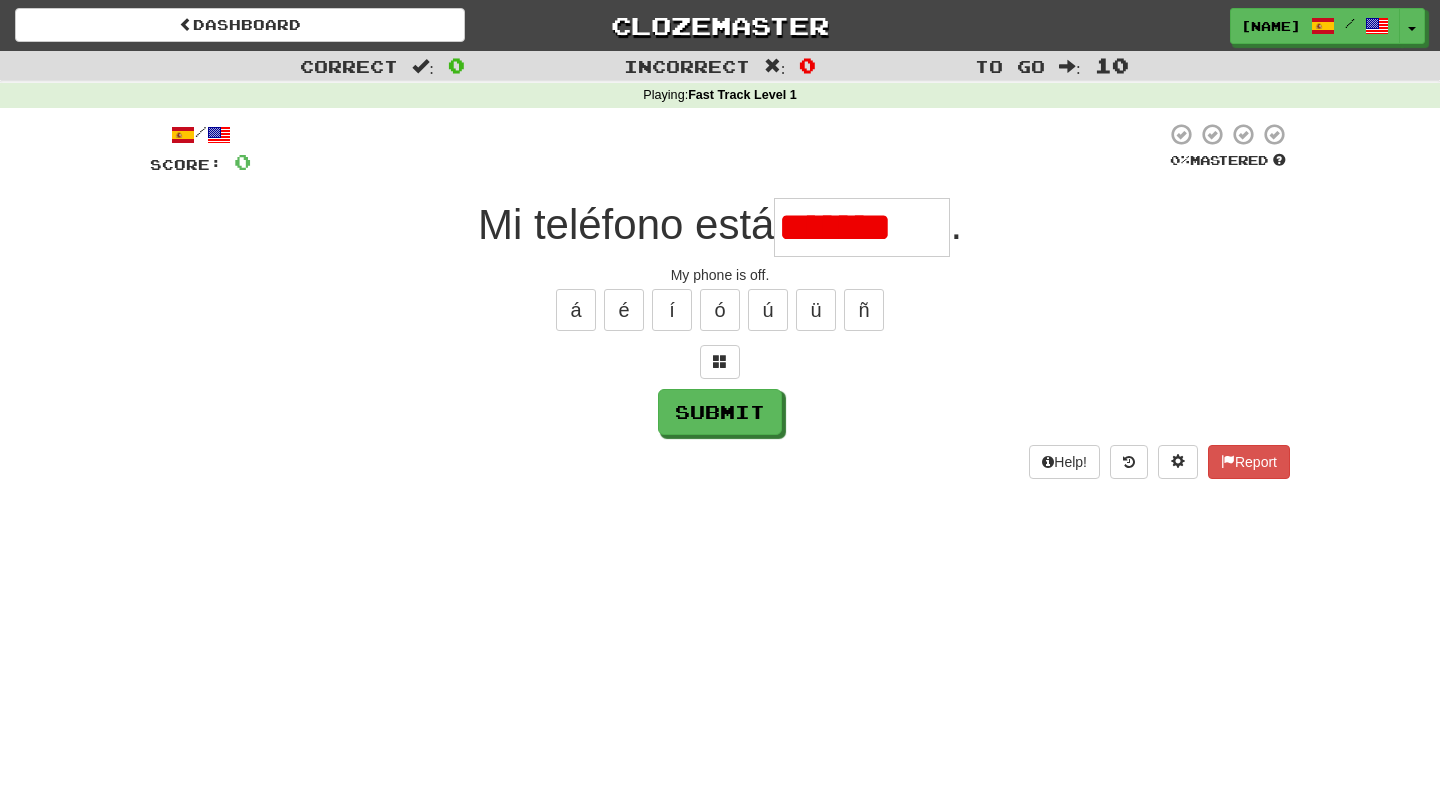 scroll, scrollTop: 0, scrollLeft: 0, axis: both 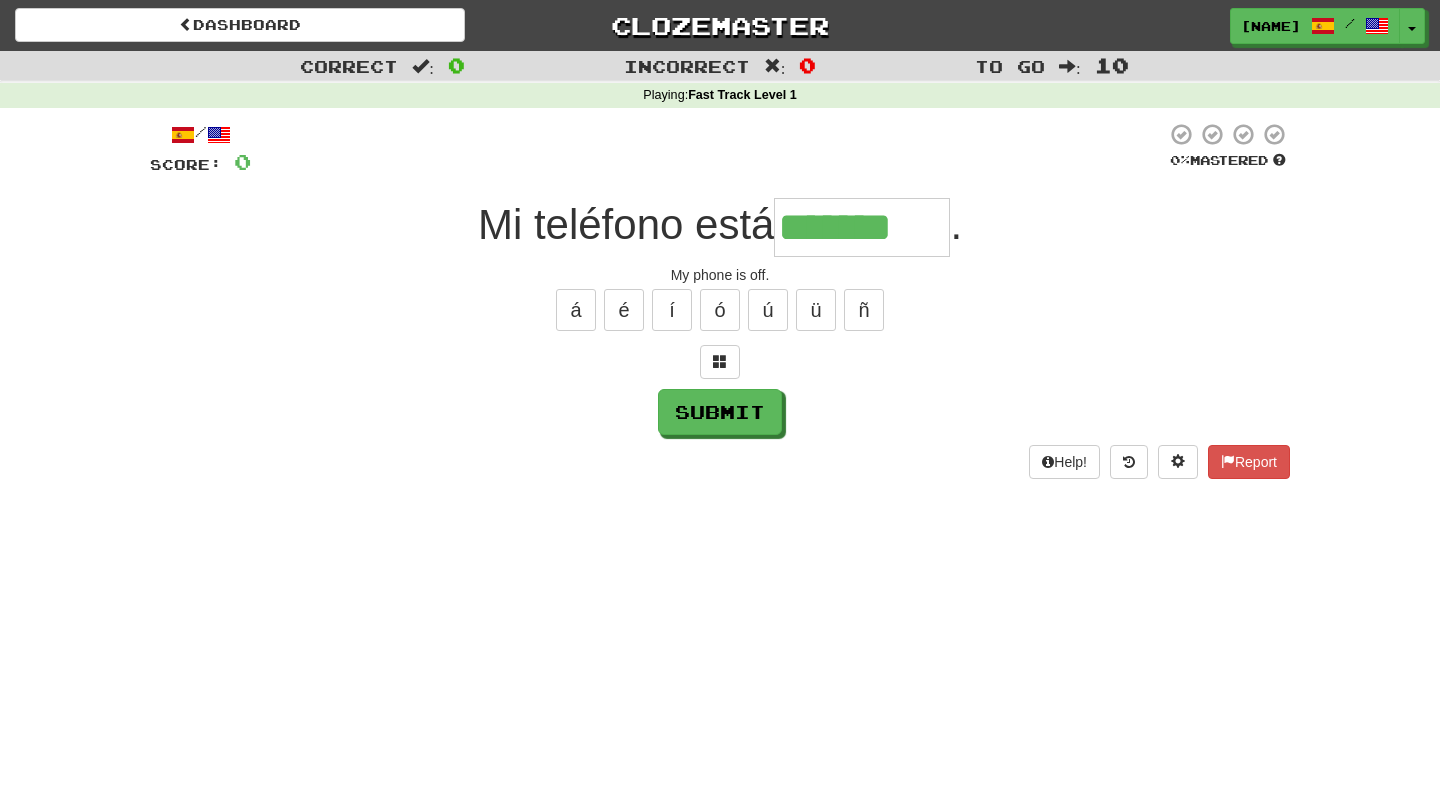 type on "*******" 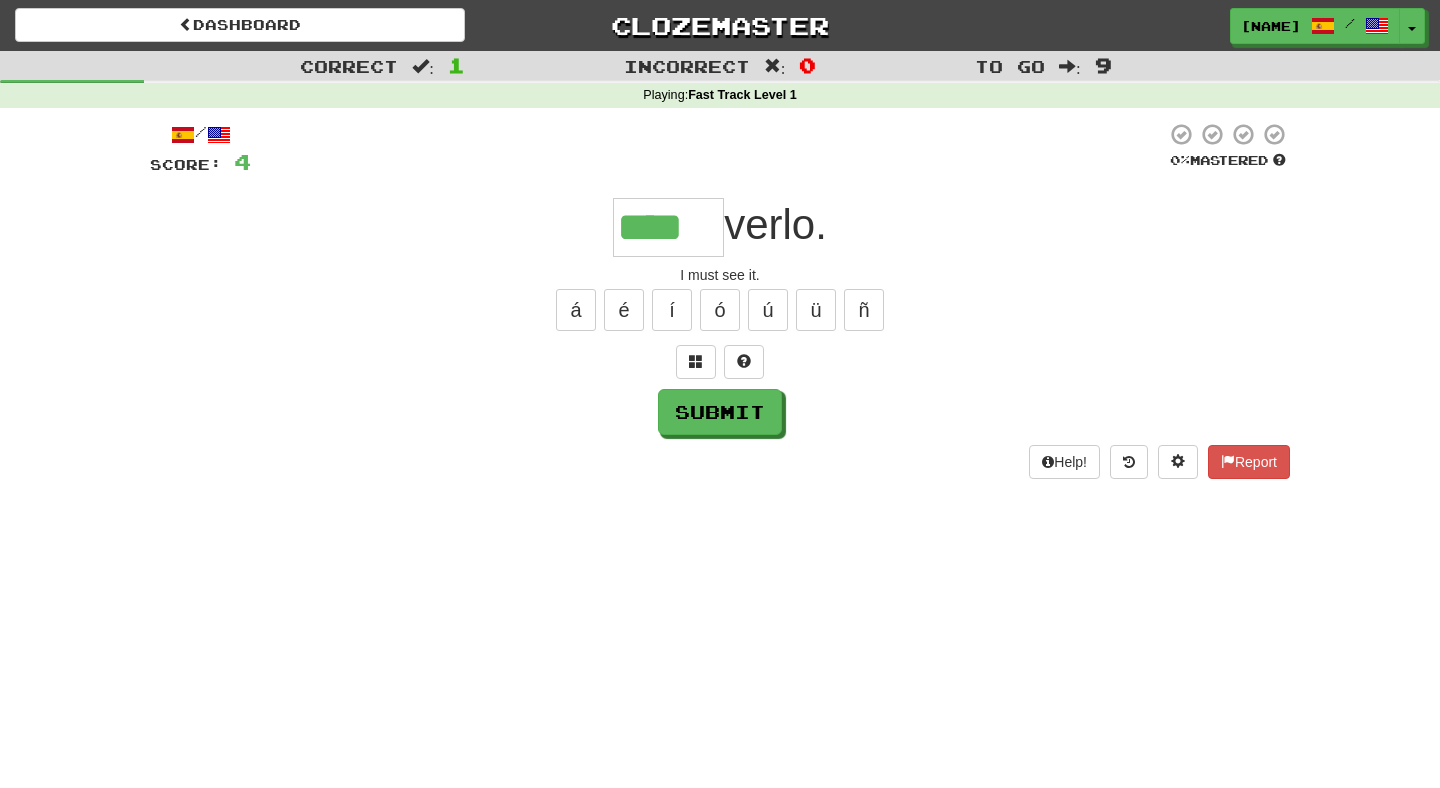 type on "****" 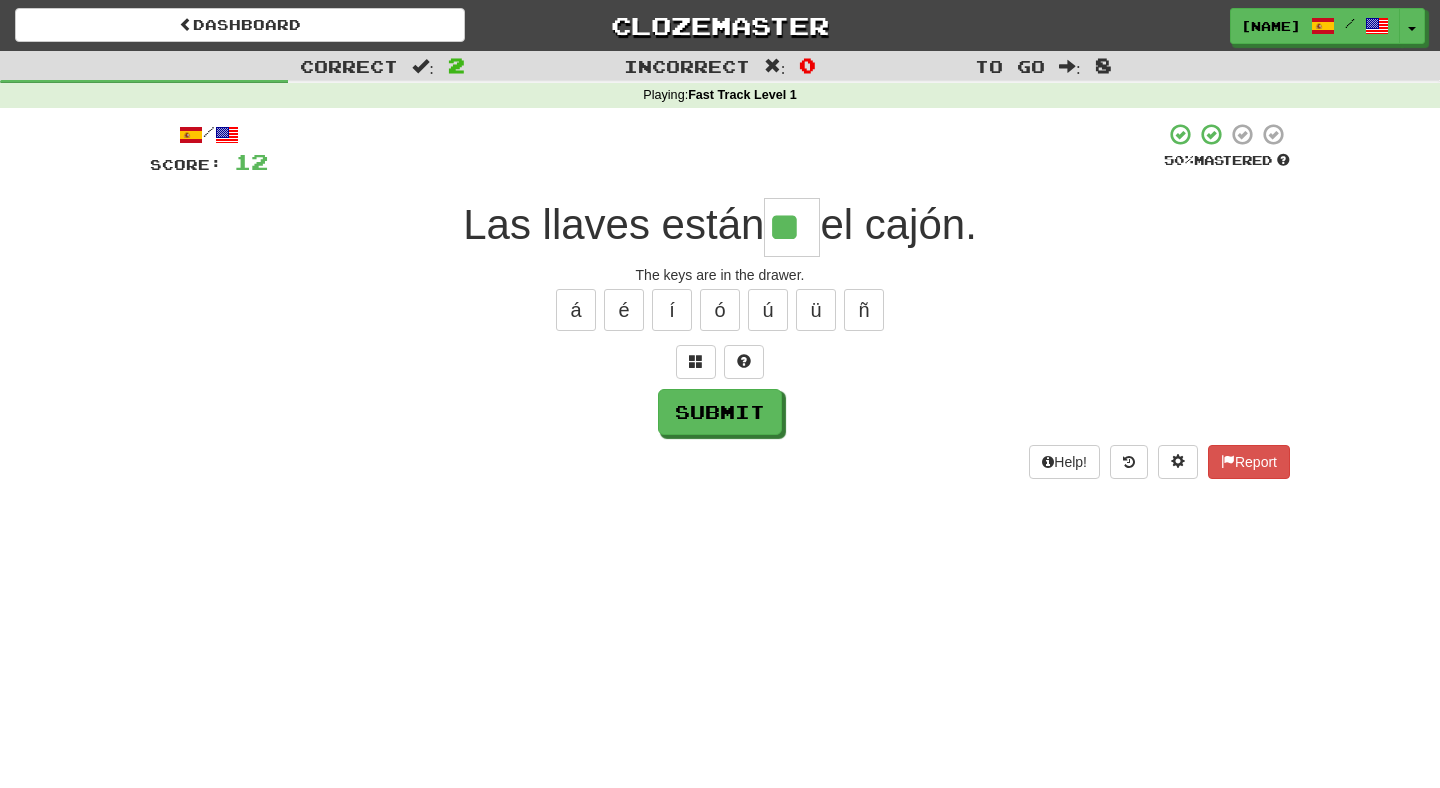 type on "**" 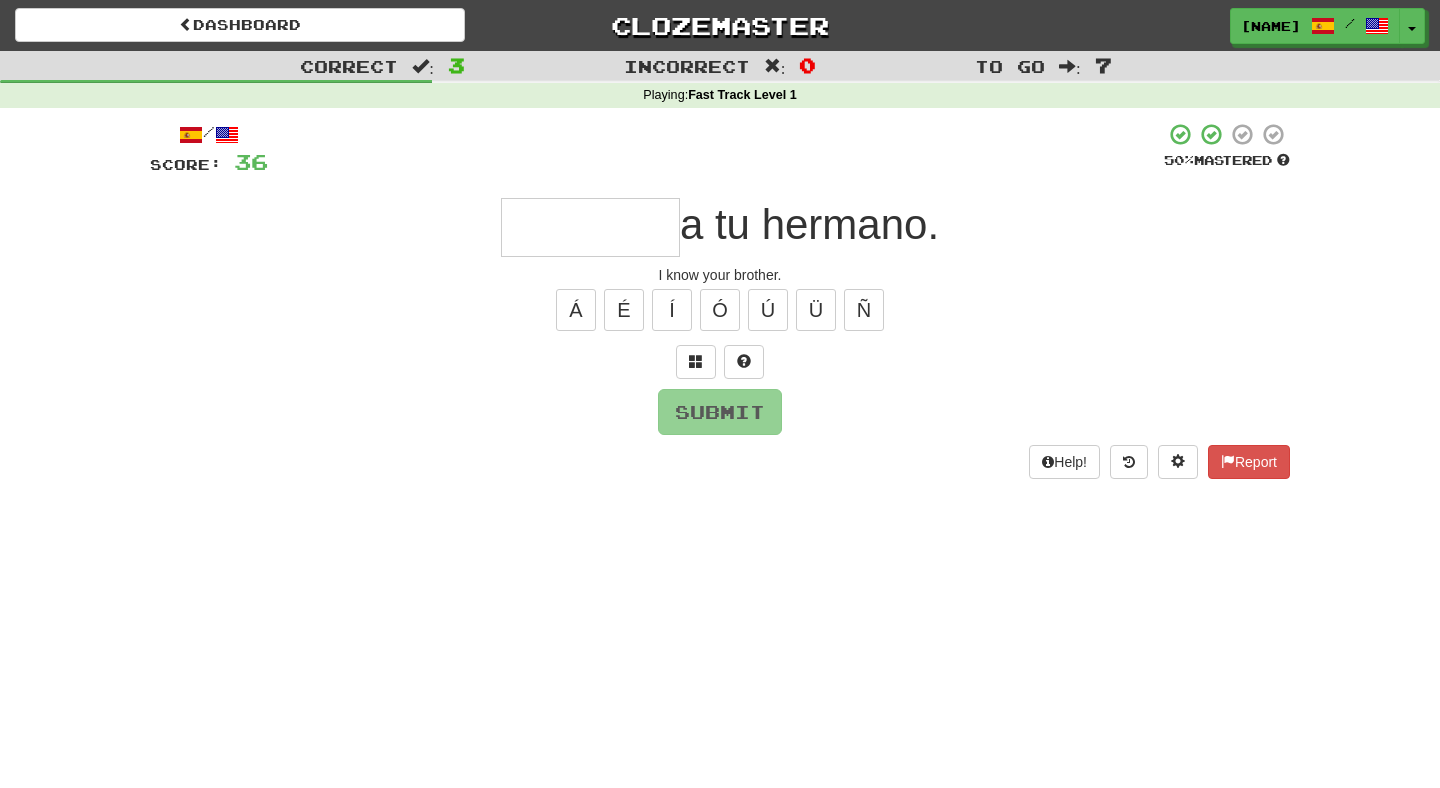 type on "*" 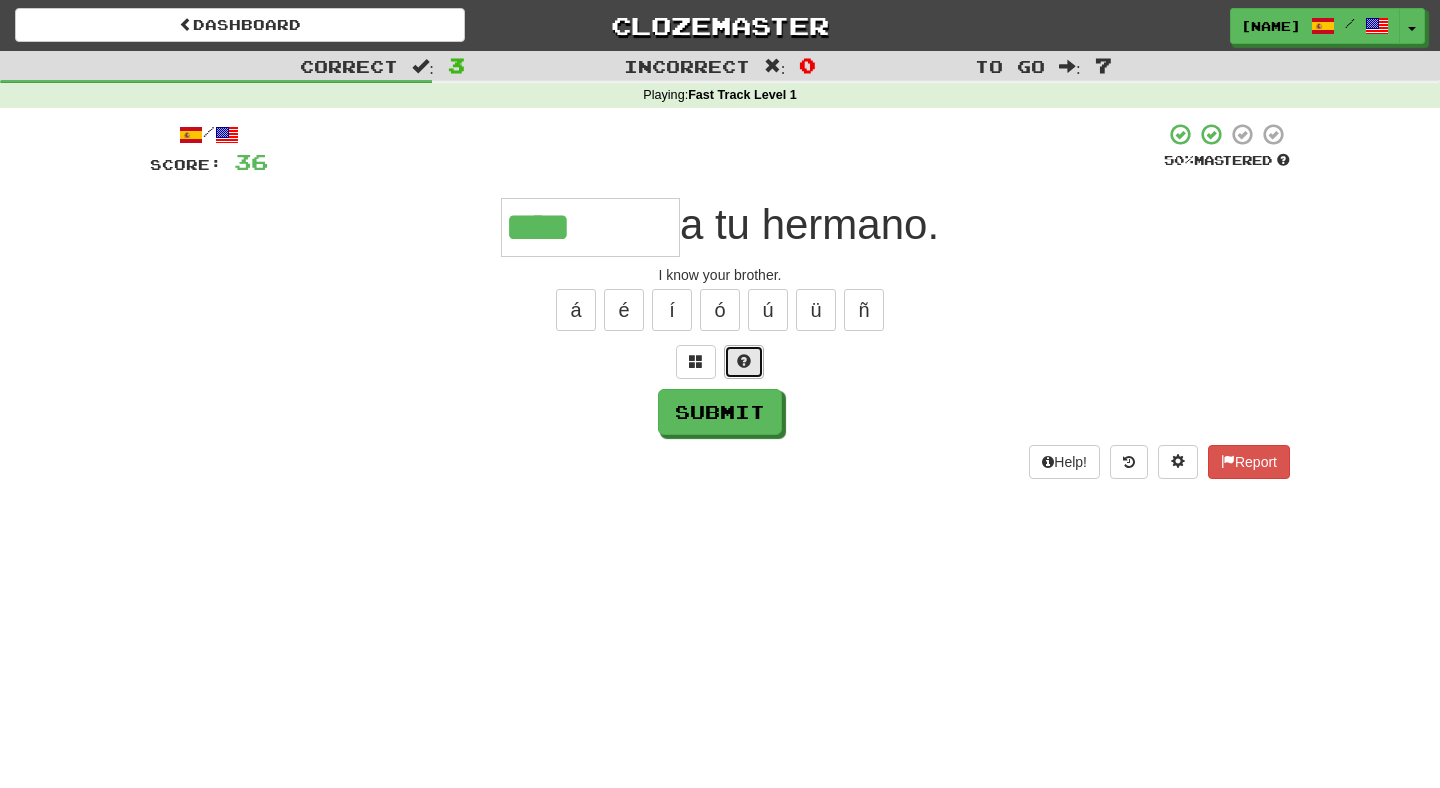 click at bounding box center [744, 361] 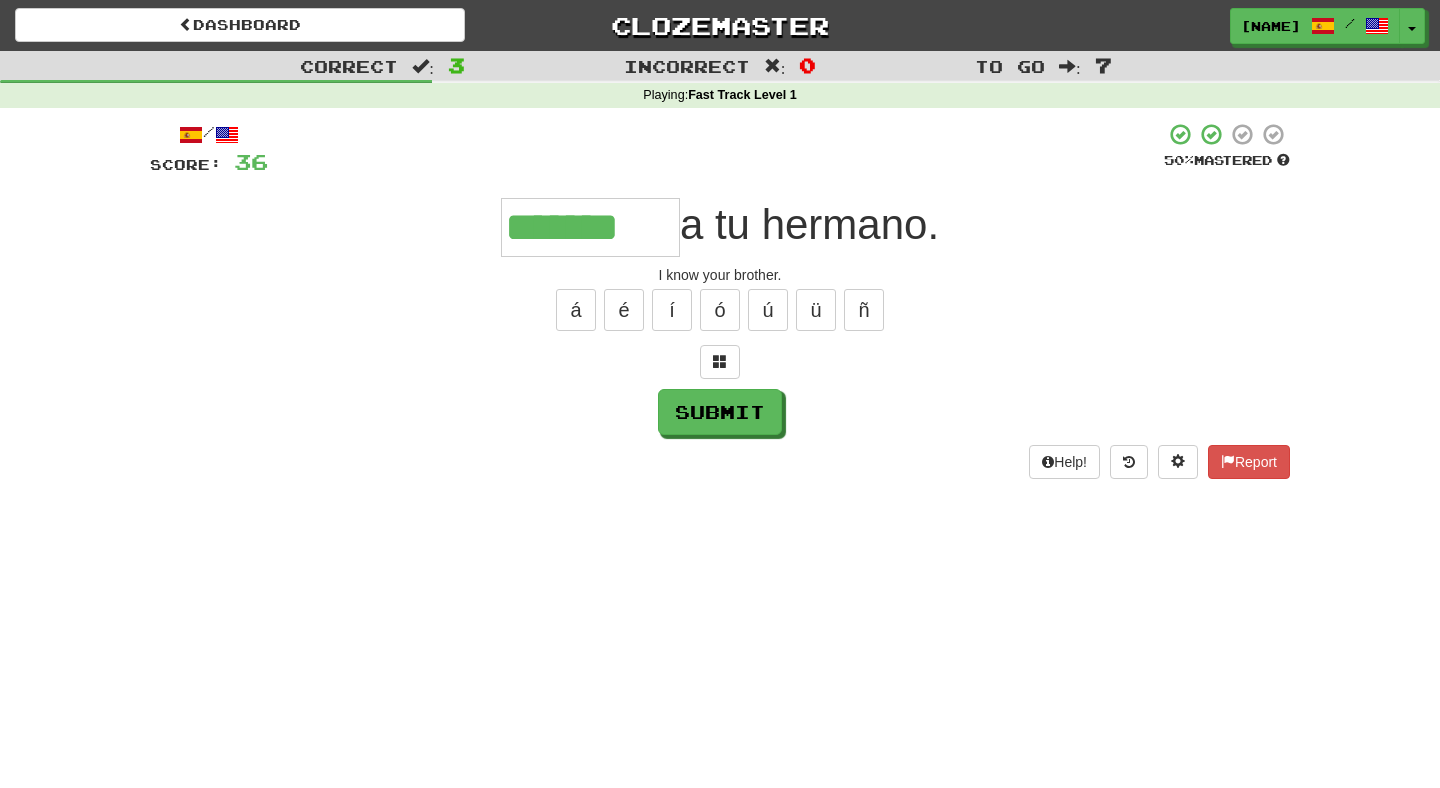type on "*******" 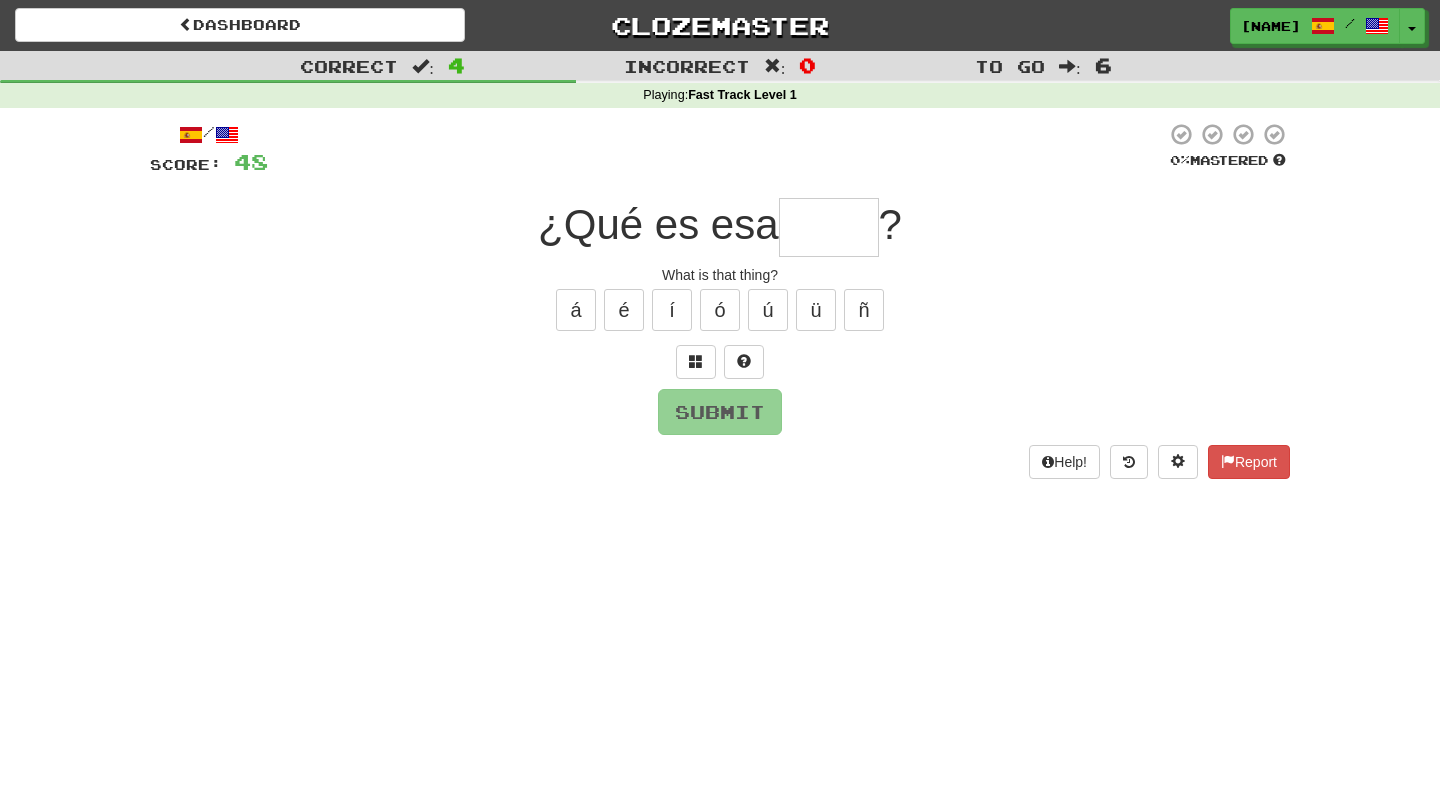 type on "*" 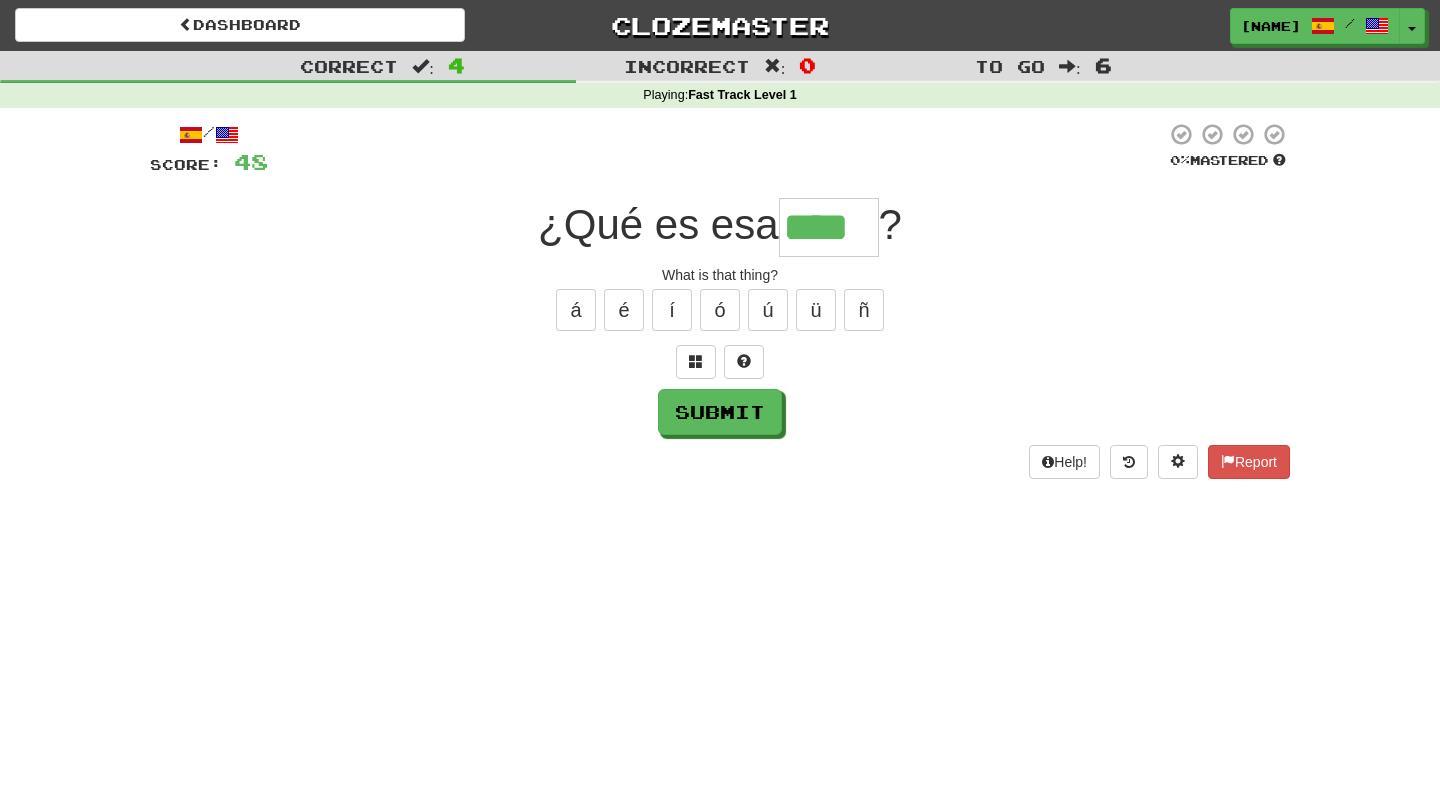 type on "****" 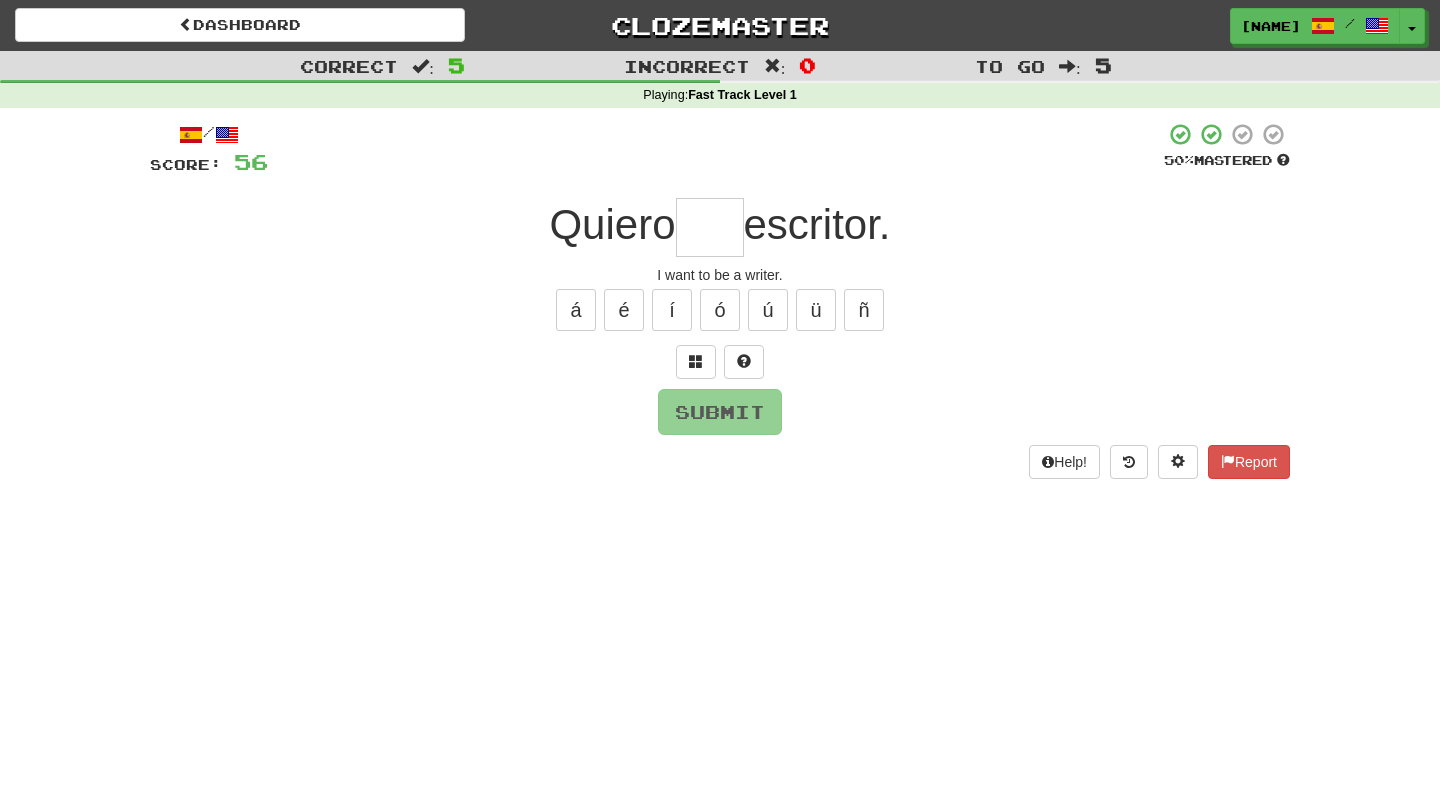 type on "*" 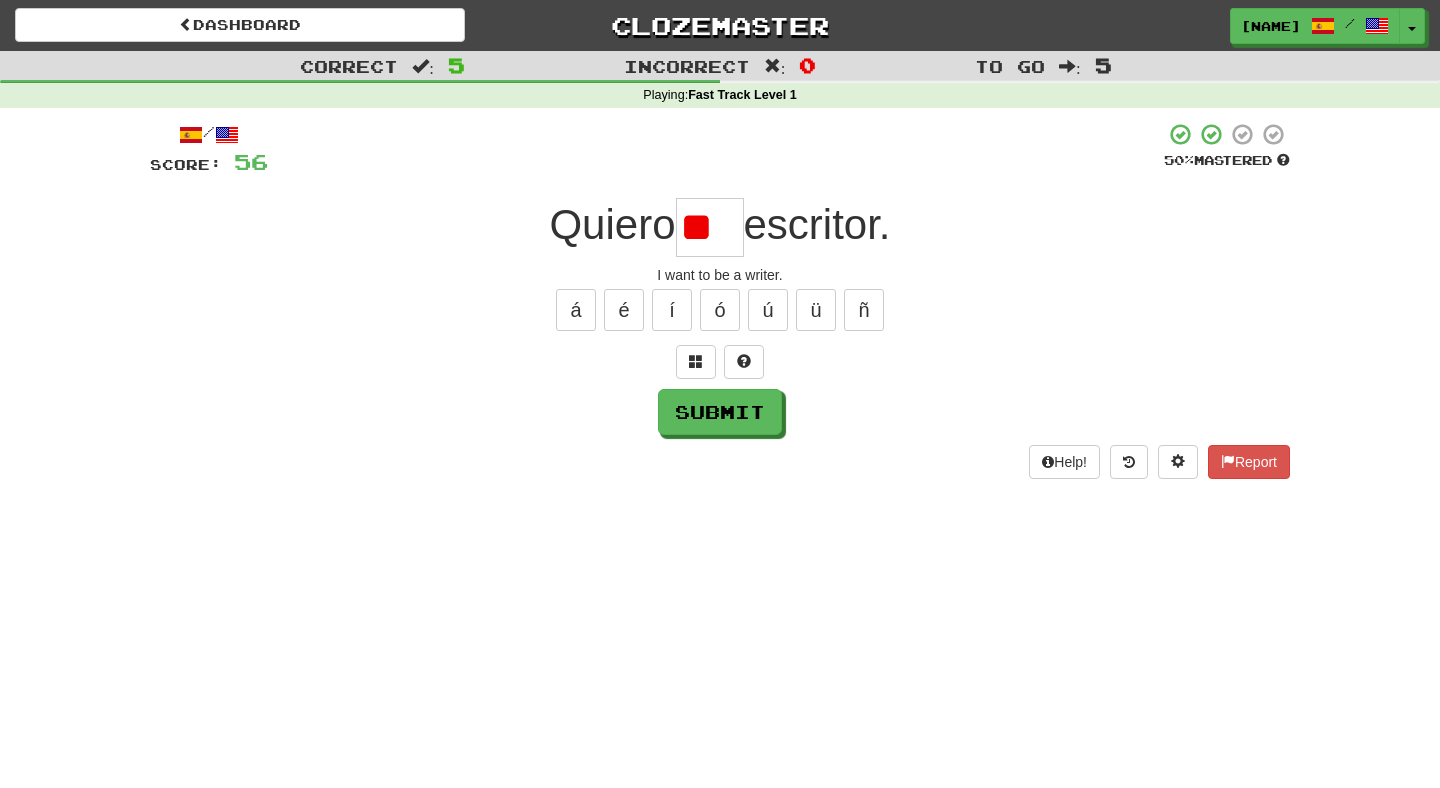 type on "*" 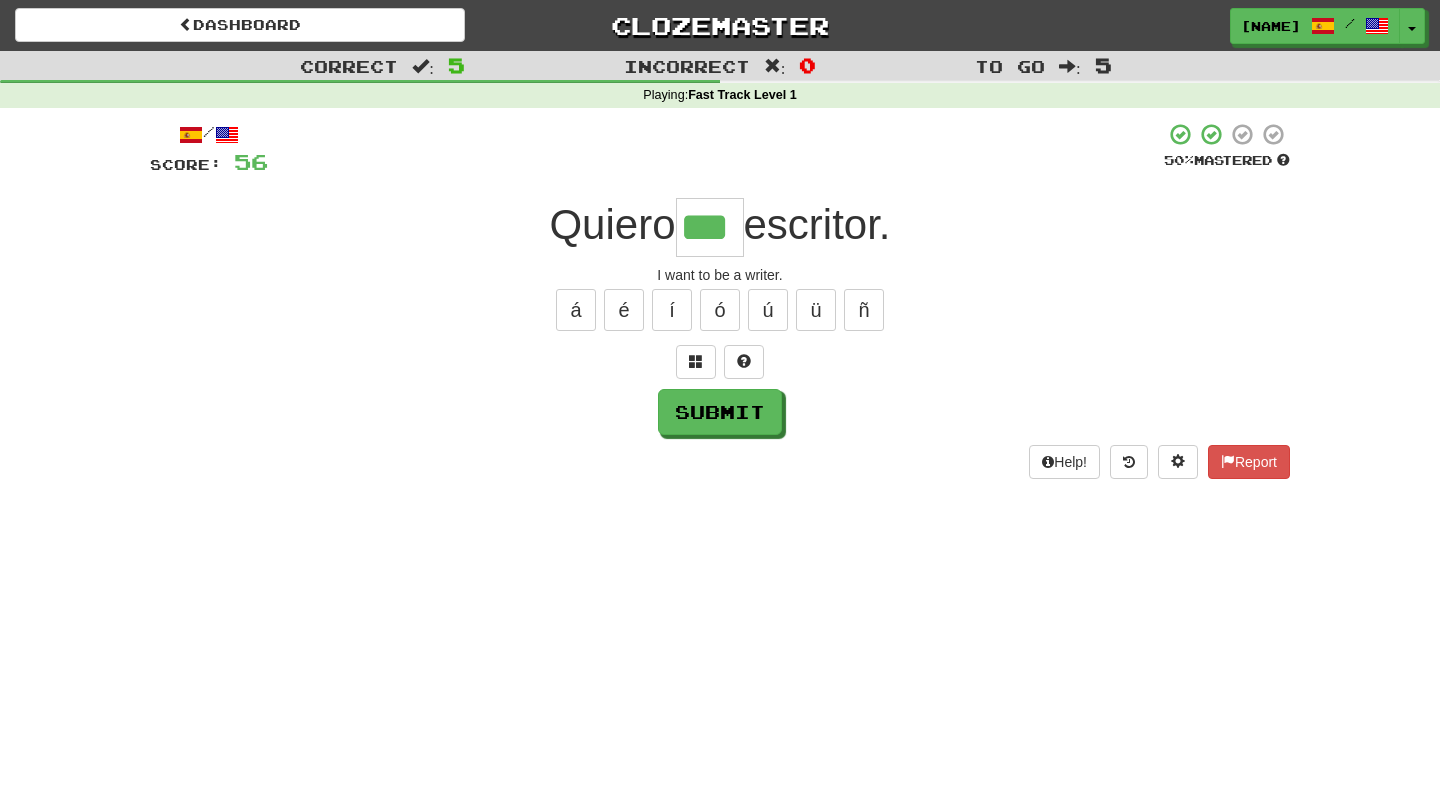 type on "***" 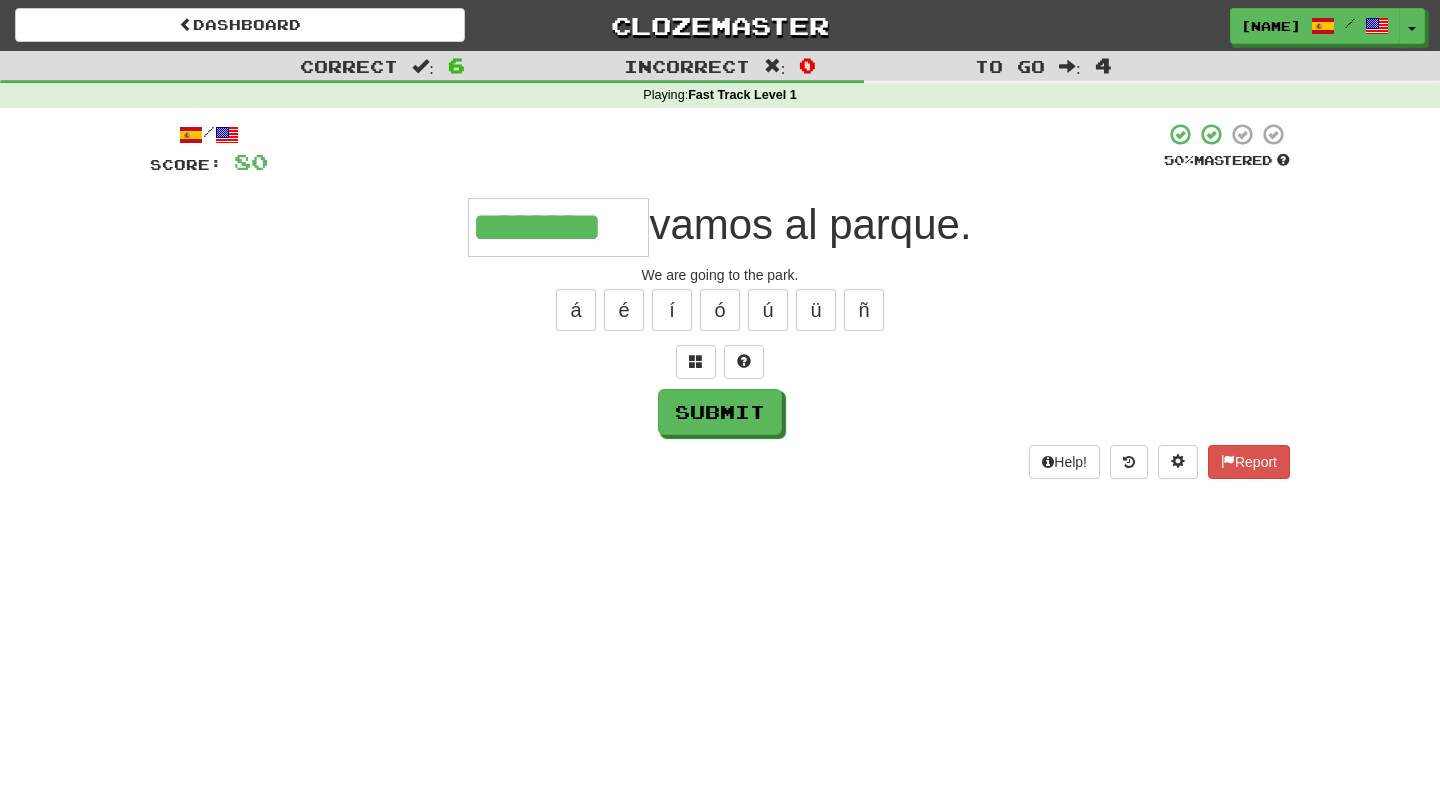 type on "********" 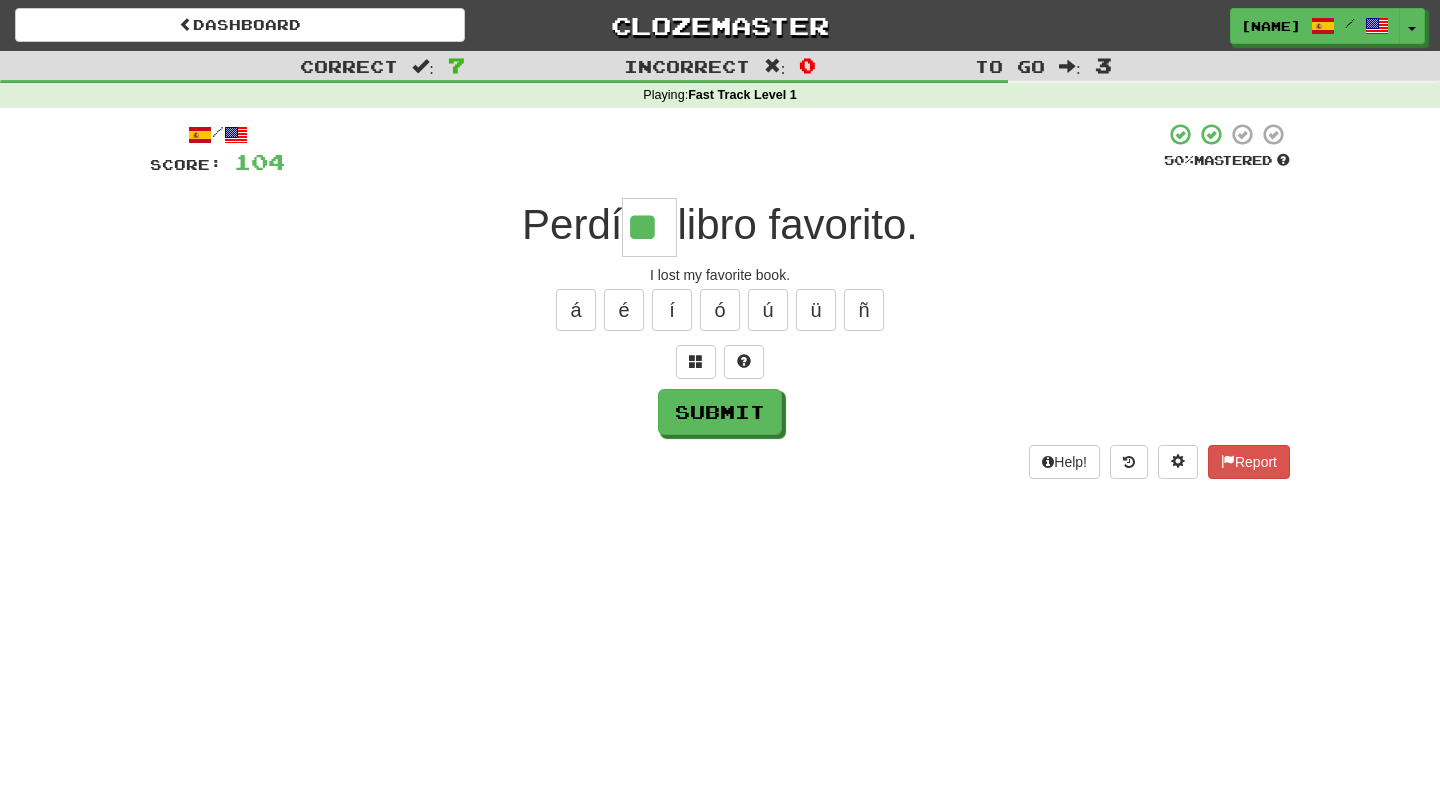 type on "**" 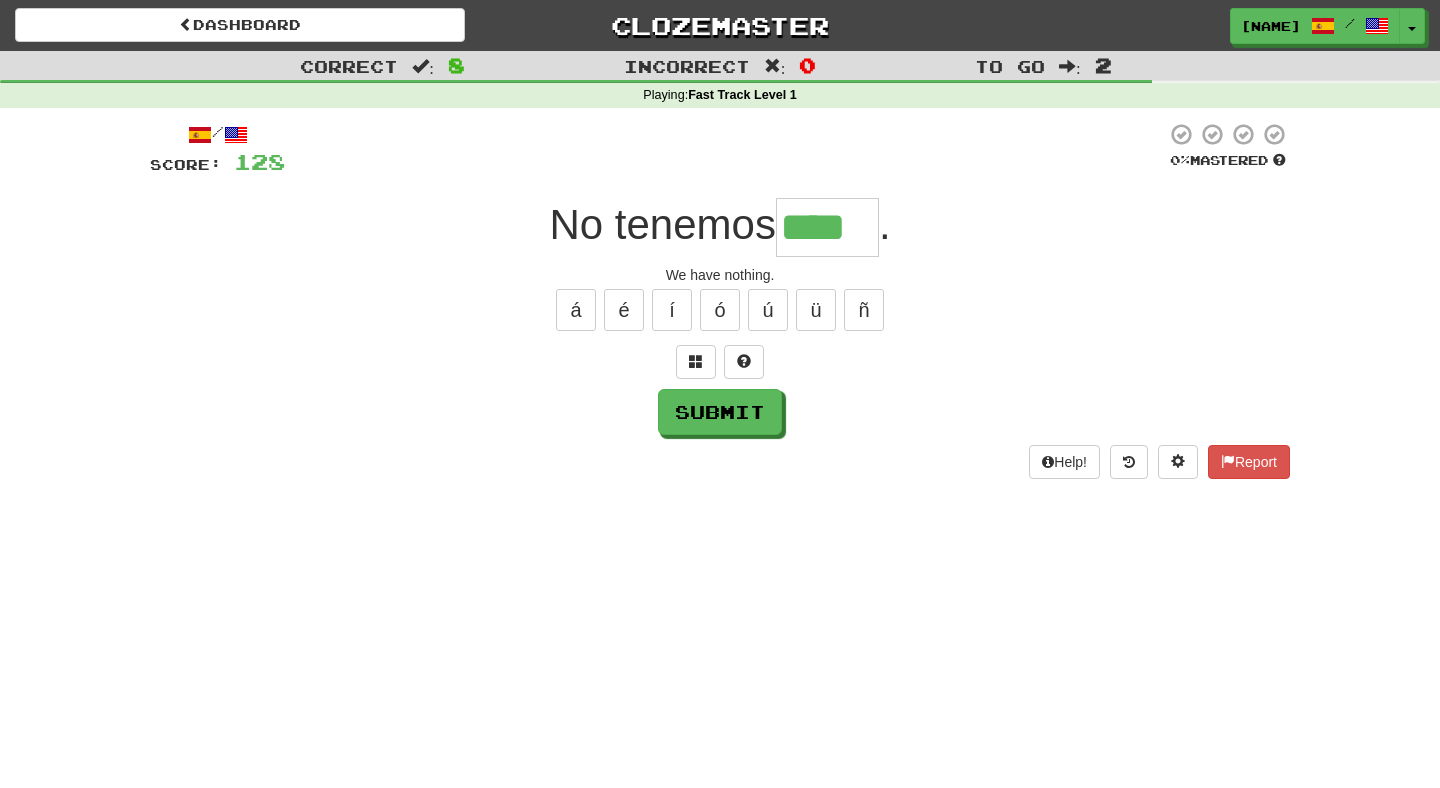type on "****" 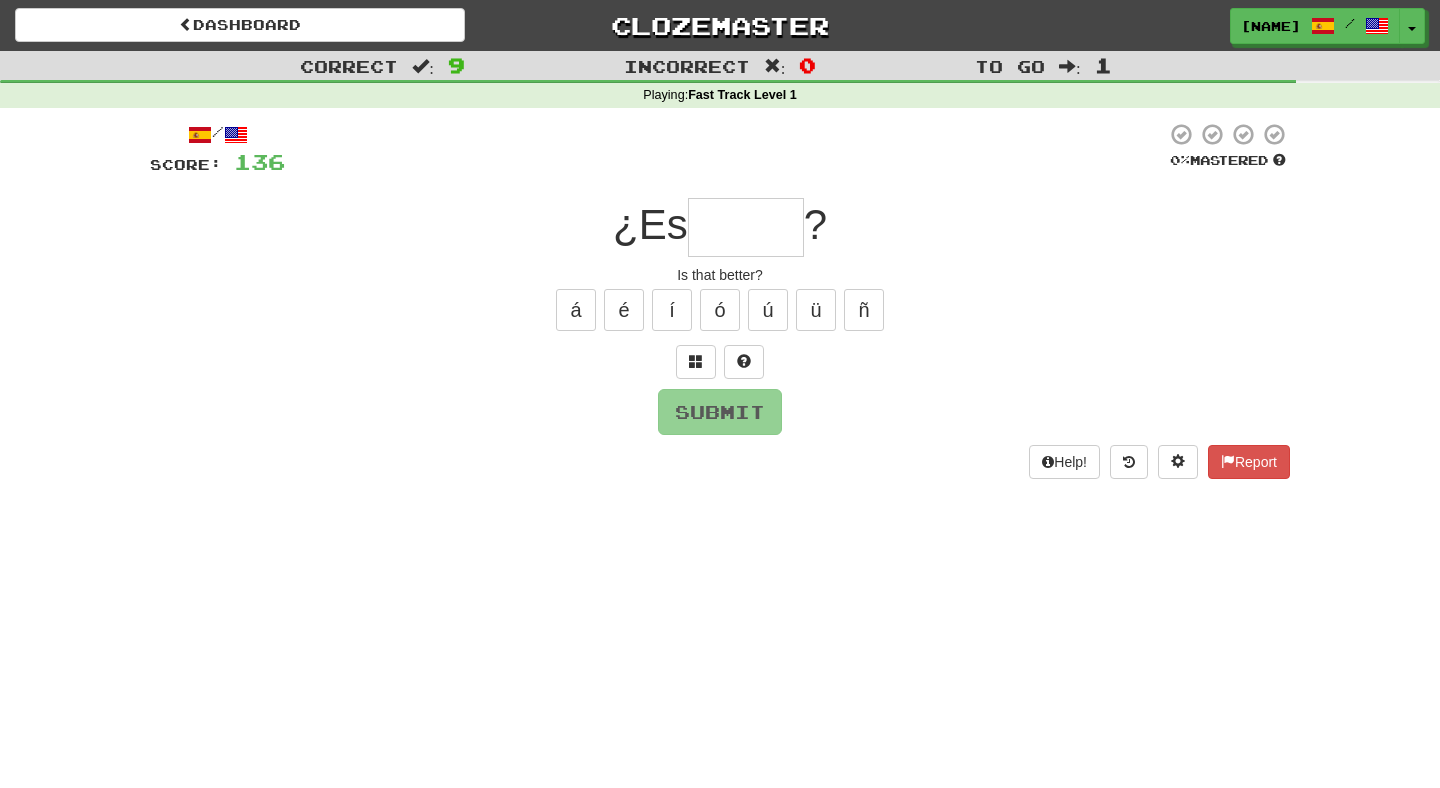 click at bounding box center (746, 227) 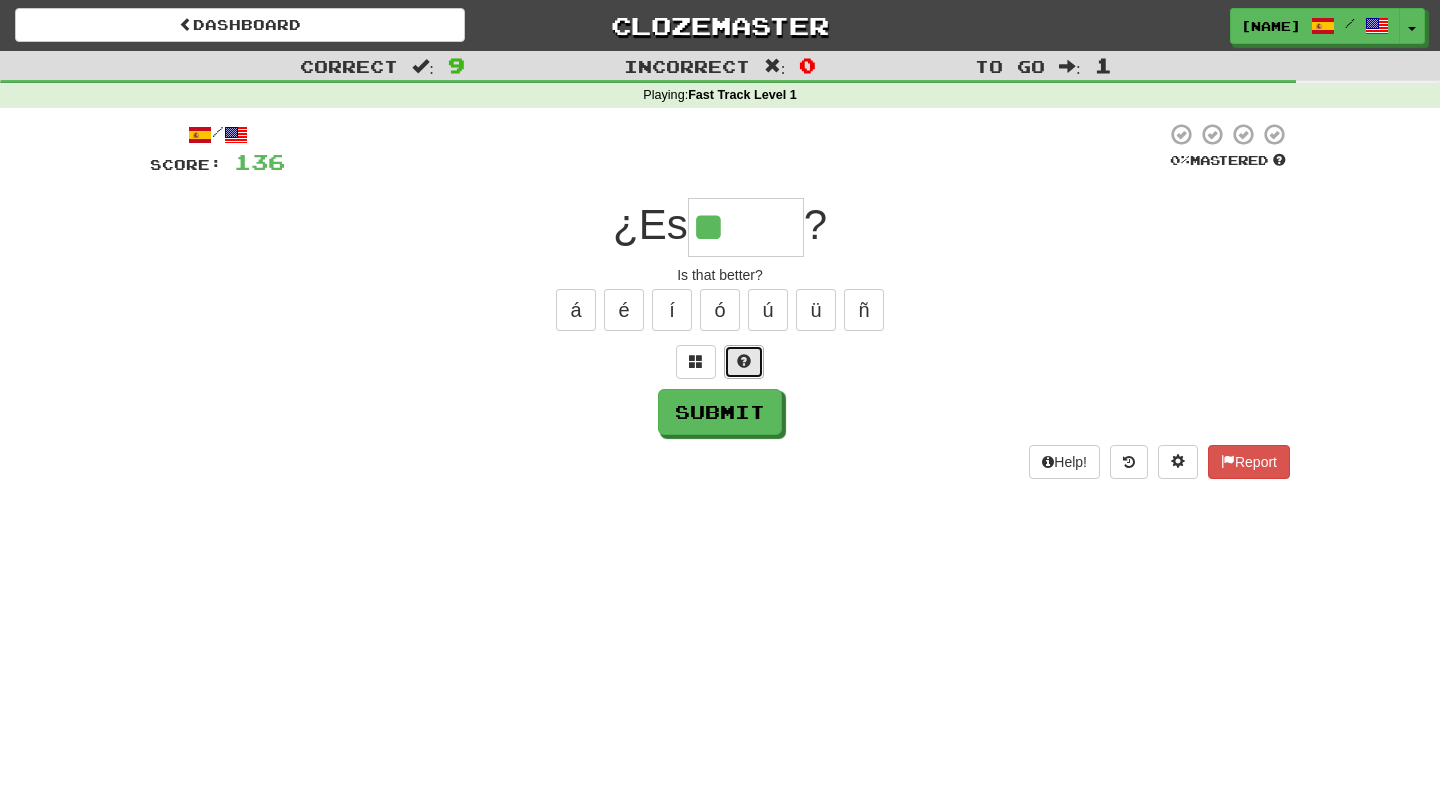 click at bounding box center (744, 361) 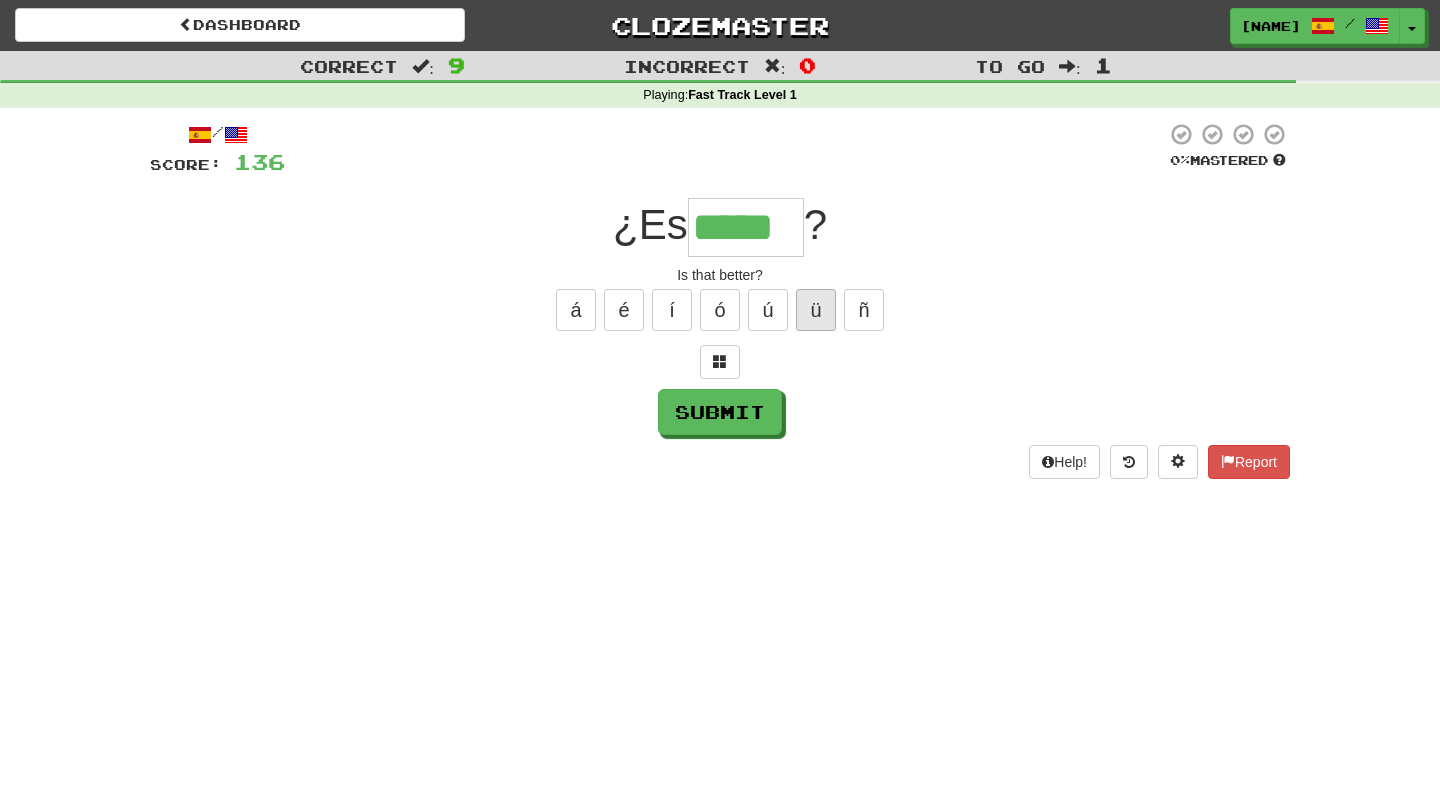 type on "*****" 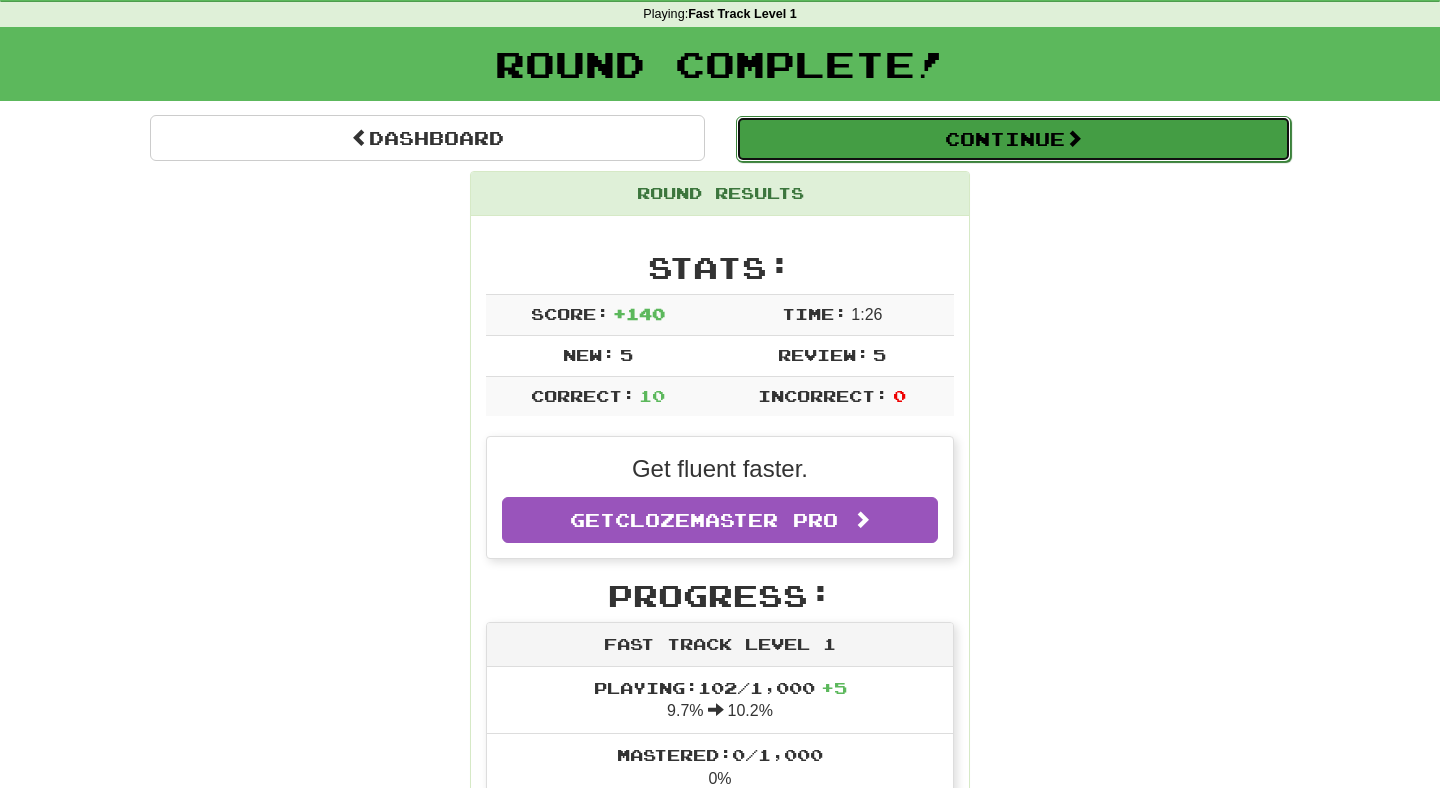 click on "Continue" at bounding box center [1013, 139] 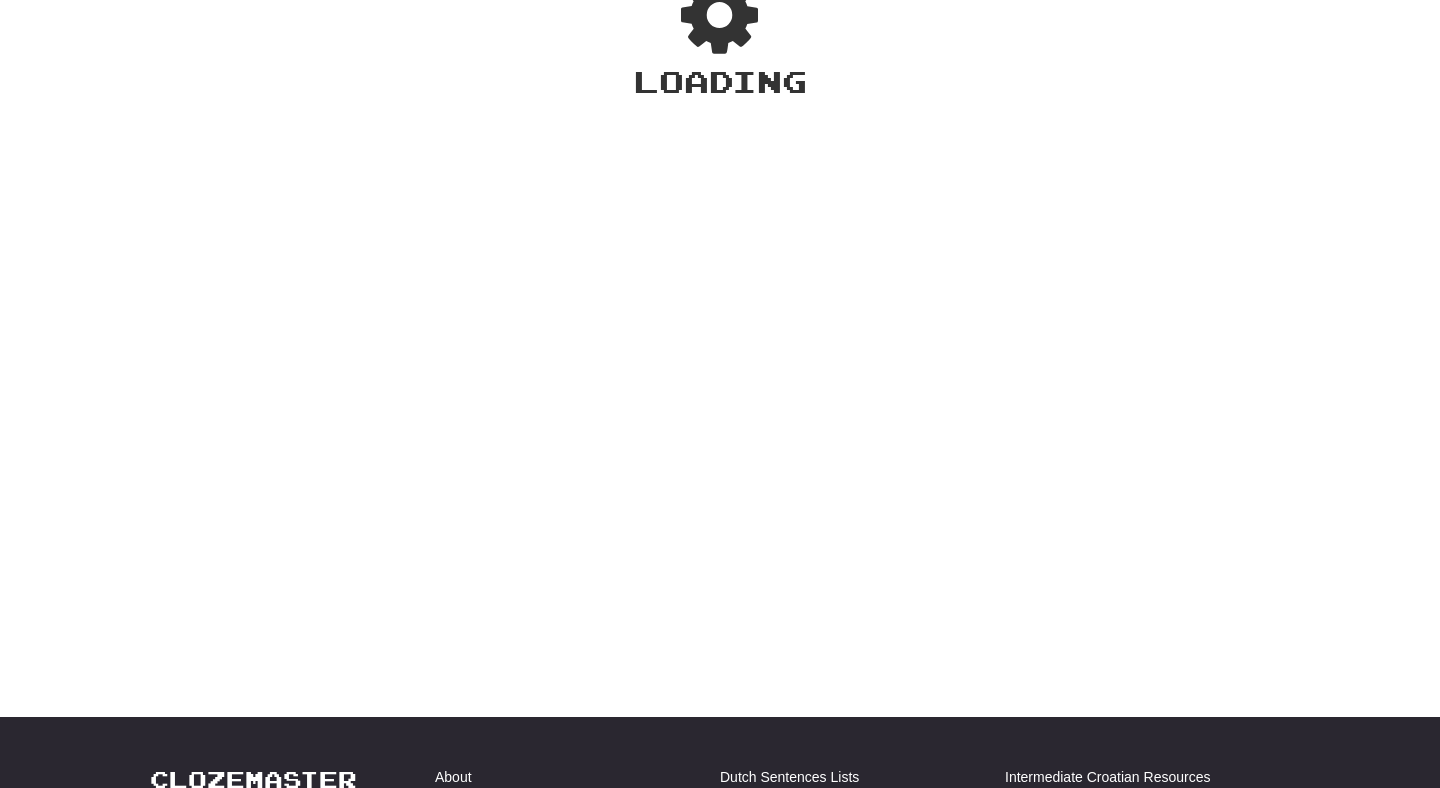 scroll, scrollTop: 81, scrollLeft: 0, axis: vertical 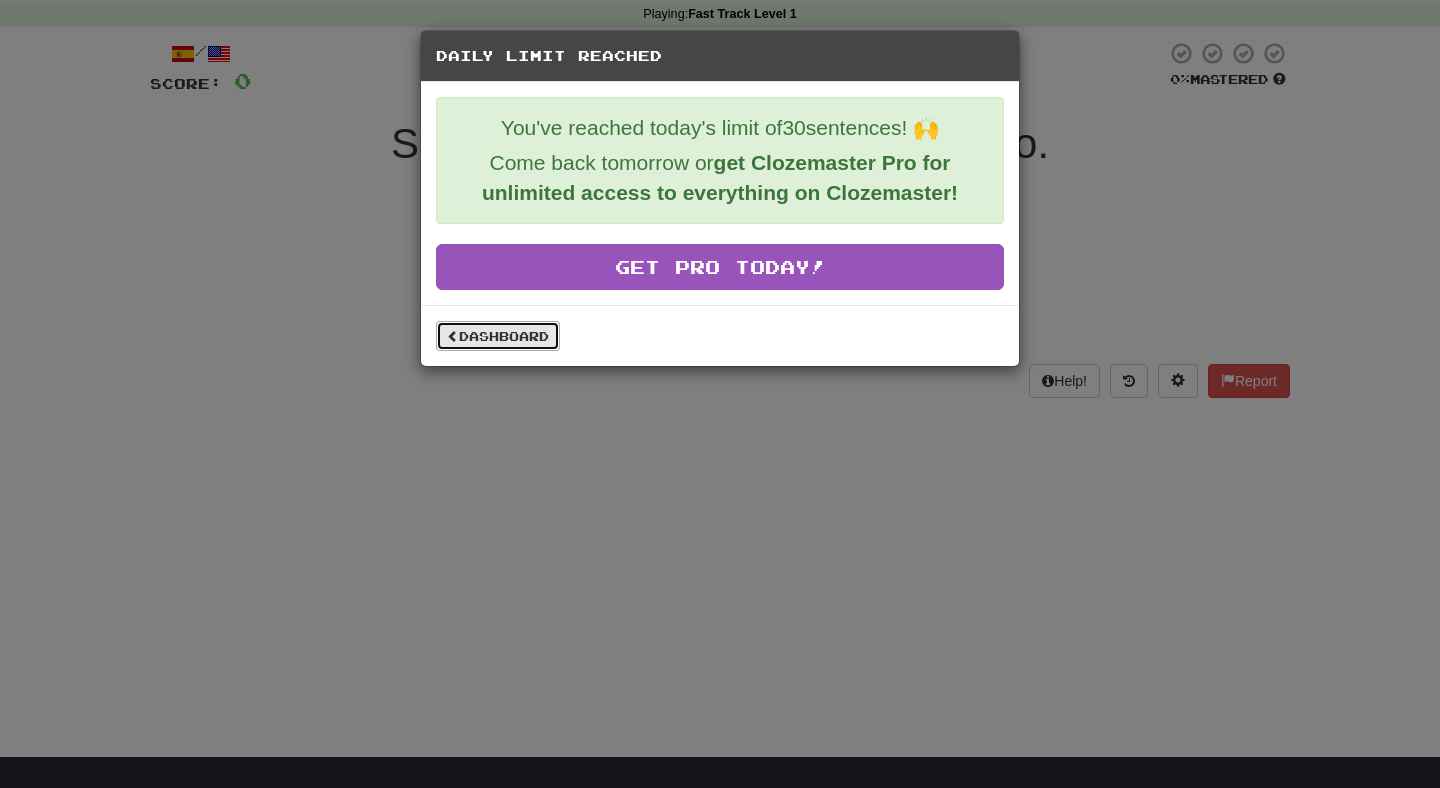 click on "Dashboard" at bounding box center [498, 336] 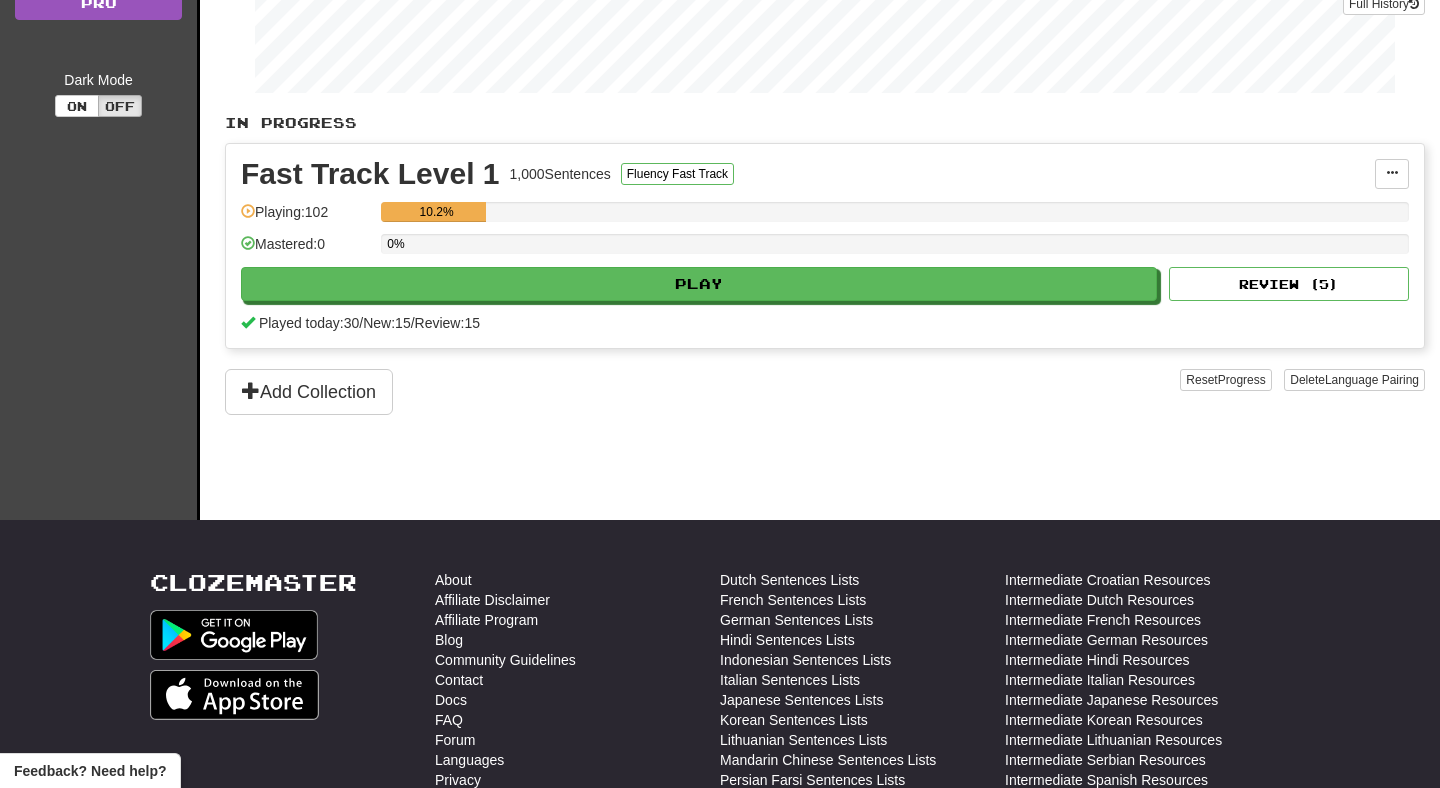 scroll, scrollTop: 710, scrollLeft: 0, axis: vertical 